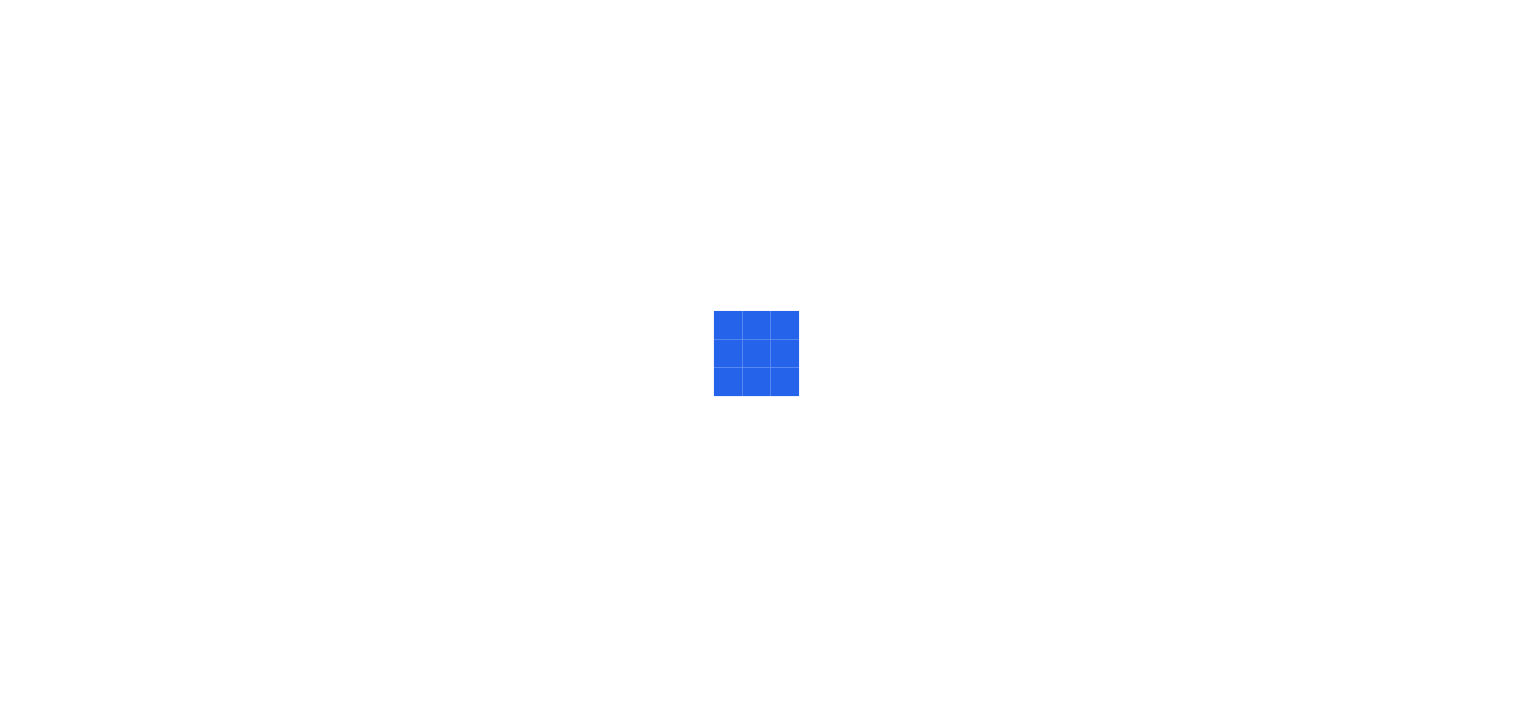 scroll, scrollTop: 0, scrollLeft: 0, axis: both 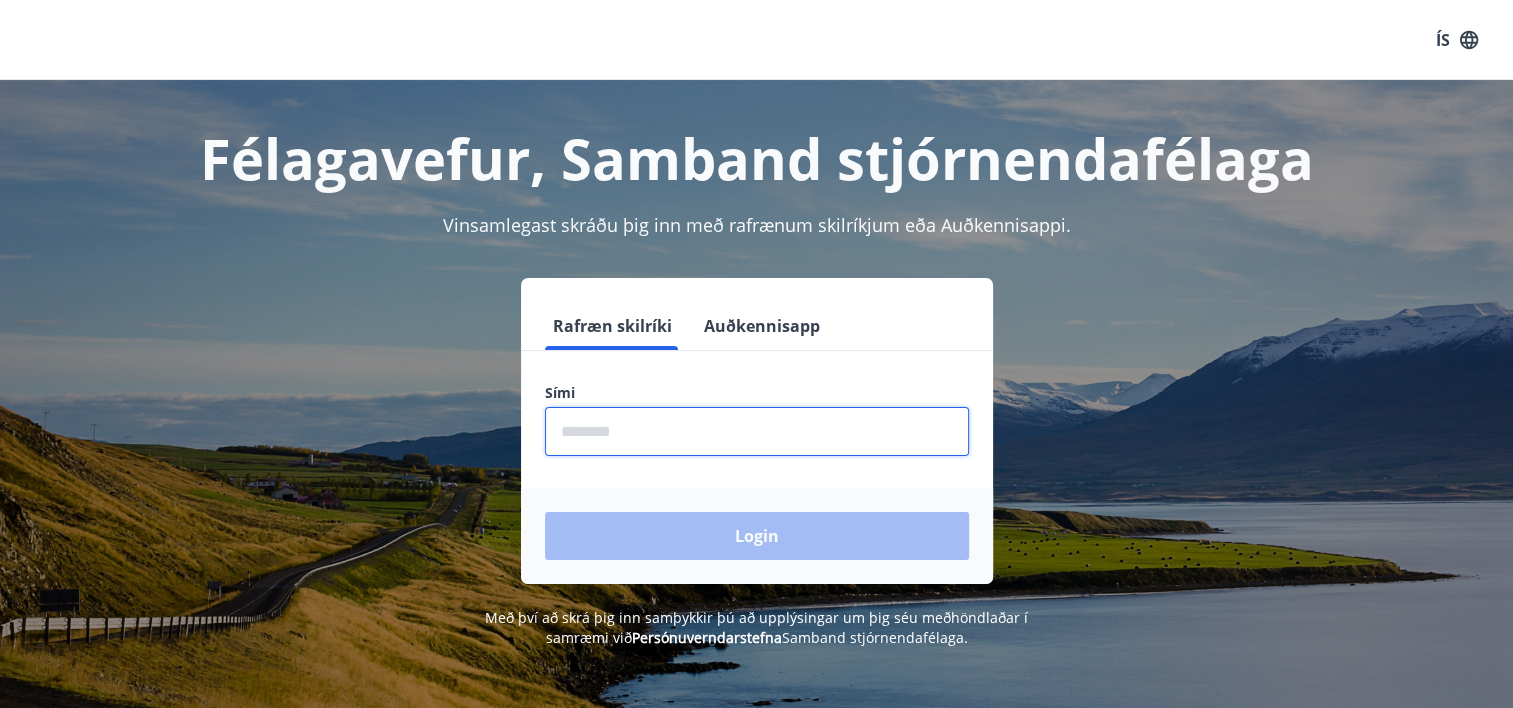 click at bounding box center [757, 431] 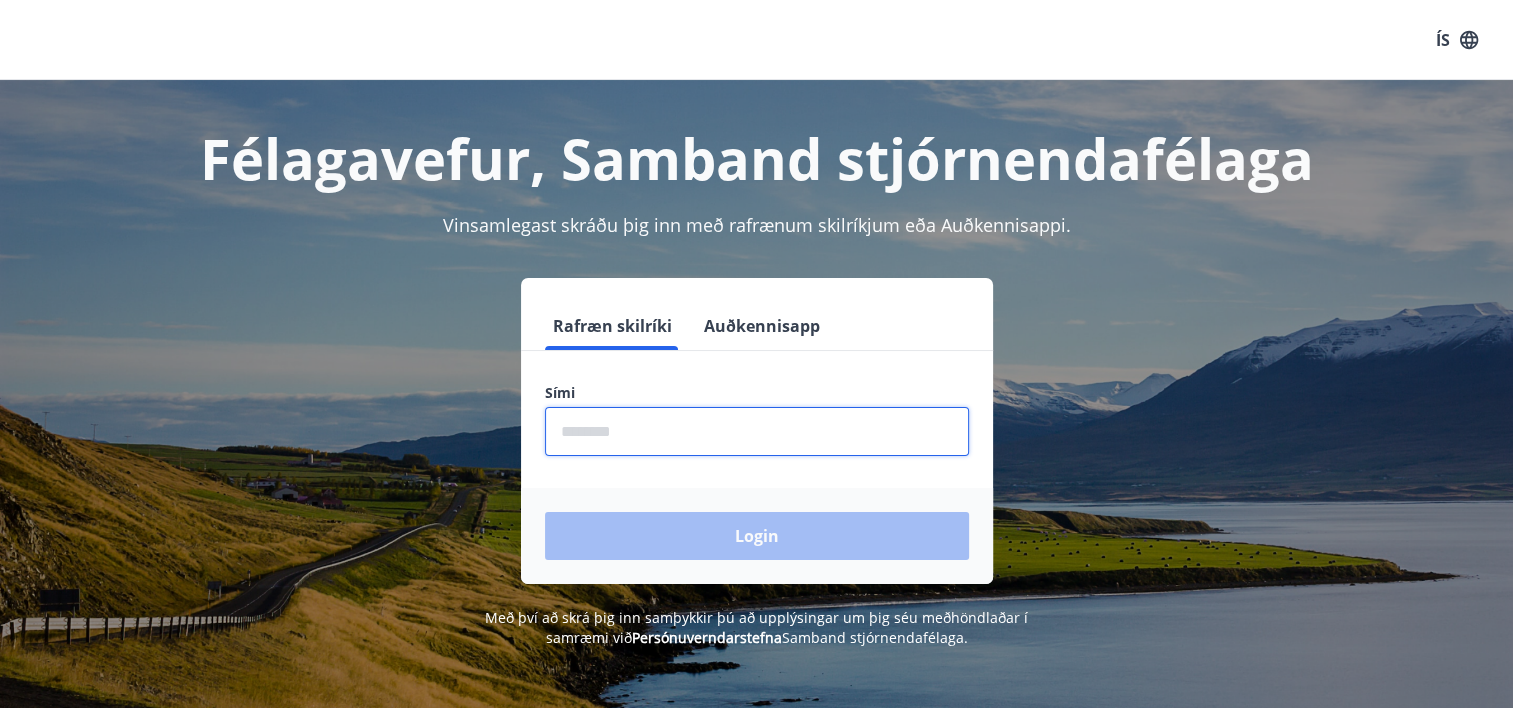 type on "********" 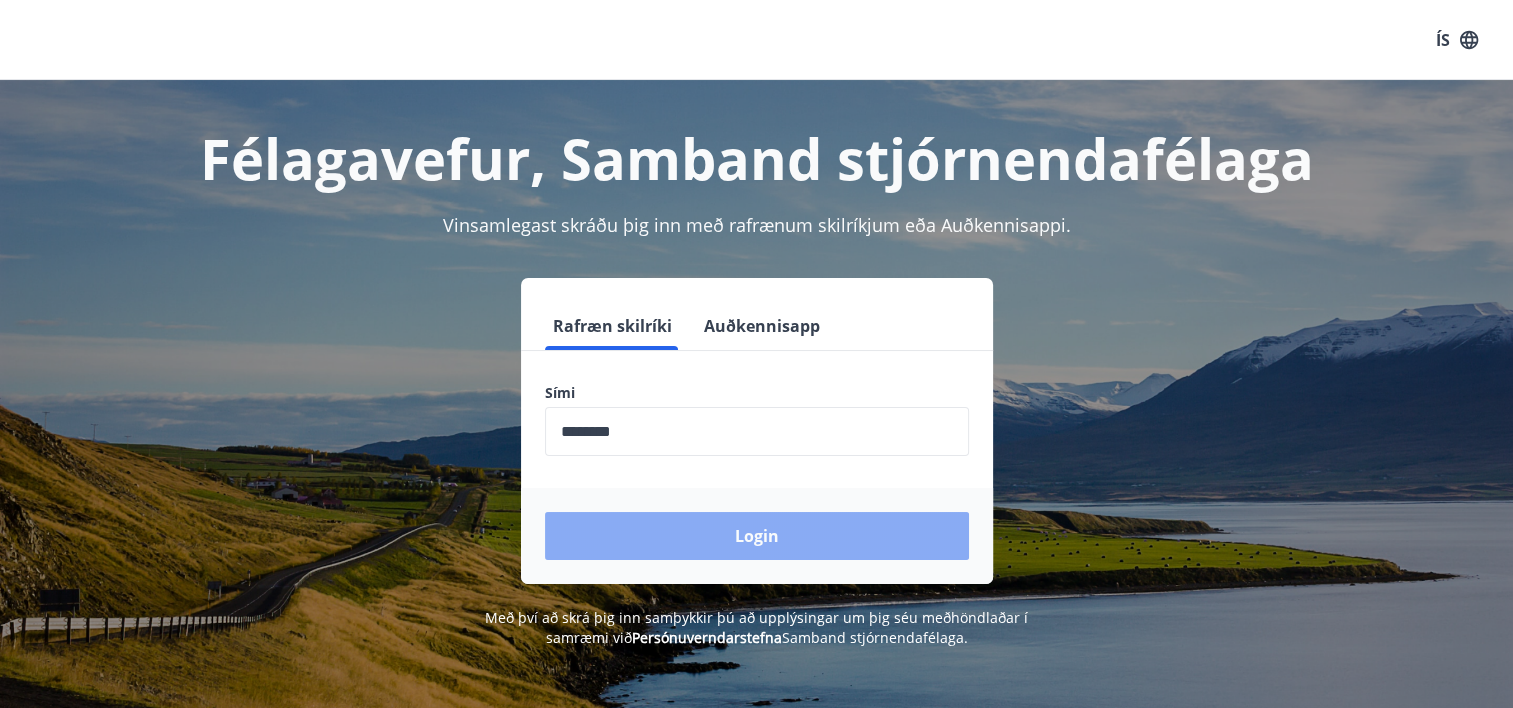 click on "Login" at bounding box center (757, 536) 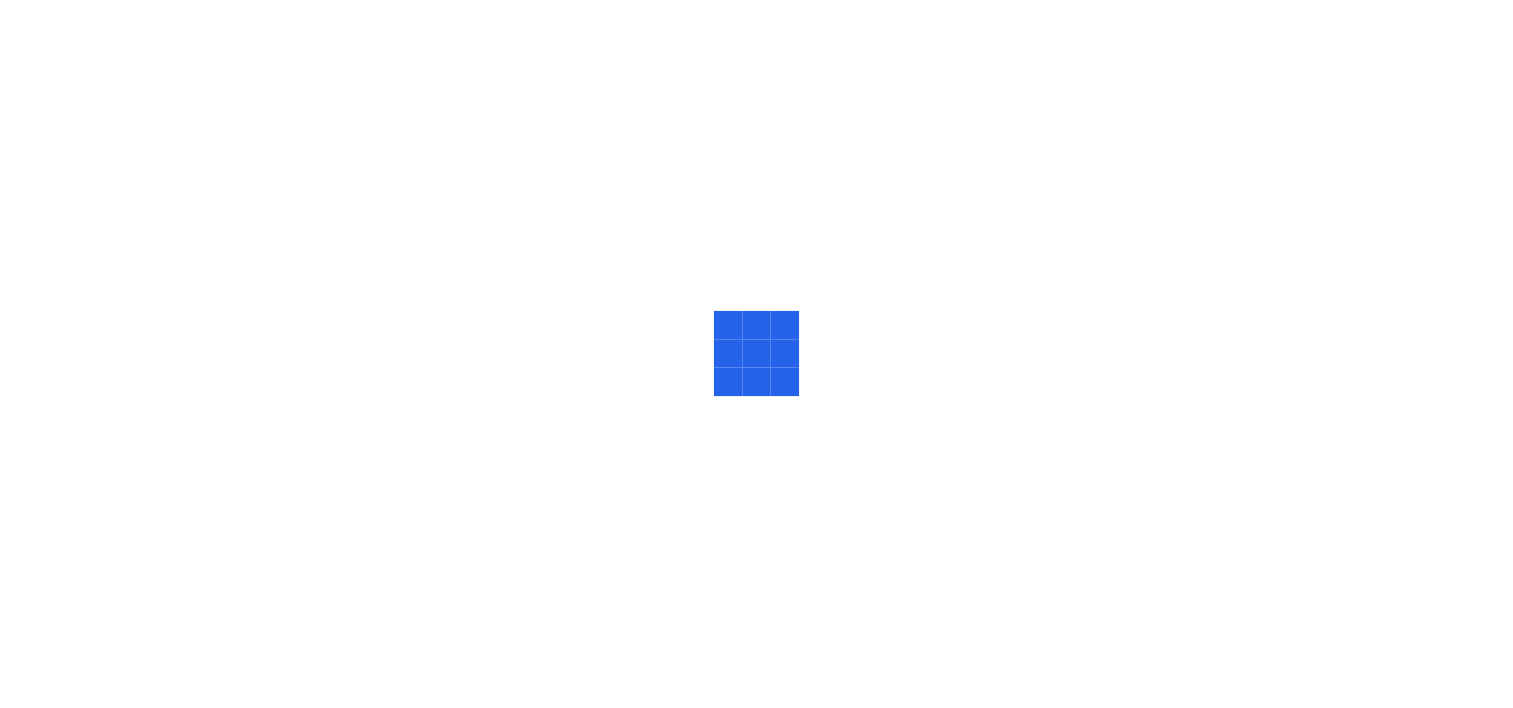scroll, scrollTop: 0, scrollLeft: 0, axis: both 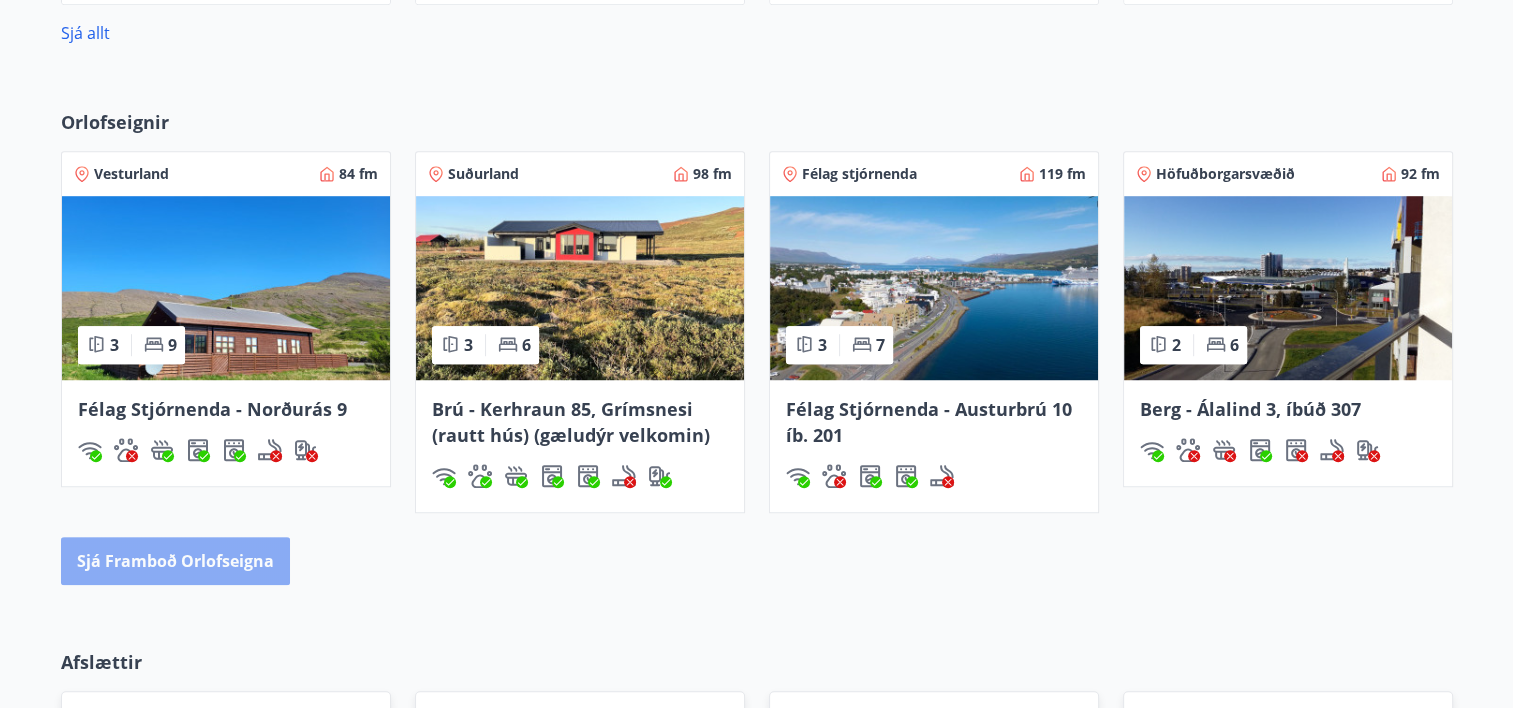 click on "Sjá framboð orlofseigna" at bounding box center (175, 561) 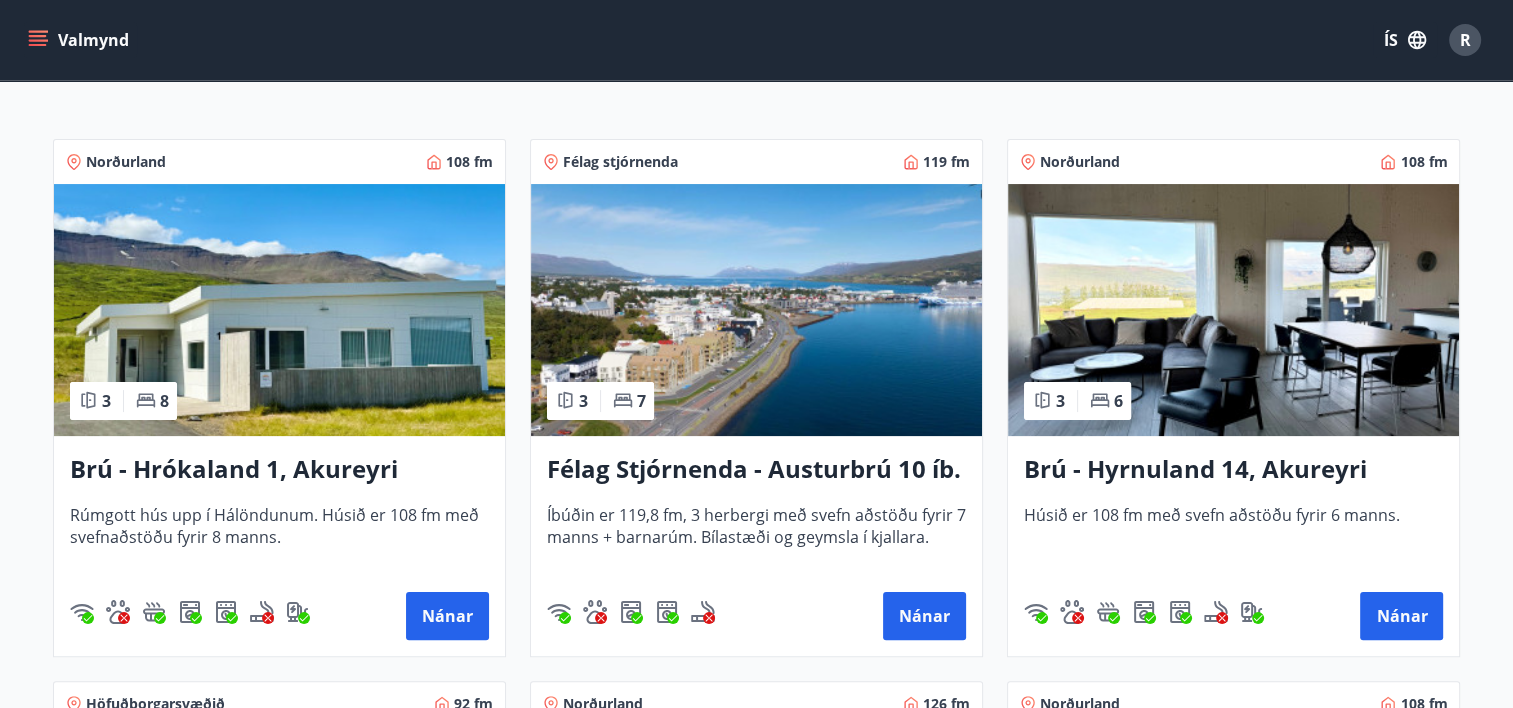 scroll, scrollTop: 400, scrollLeft: 0, axis: vertical 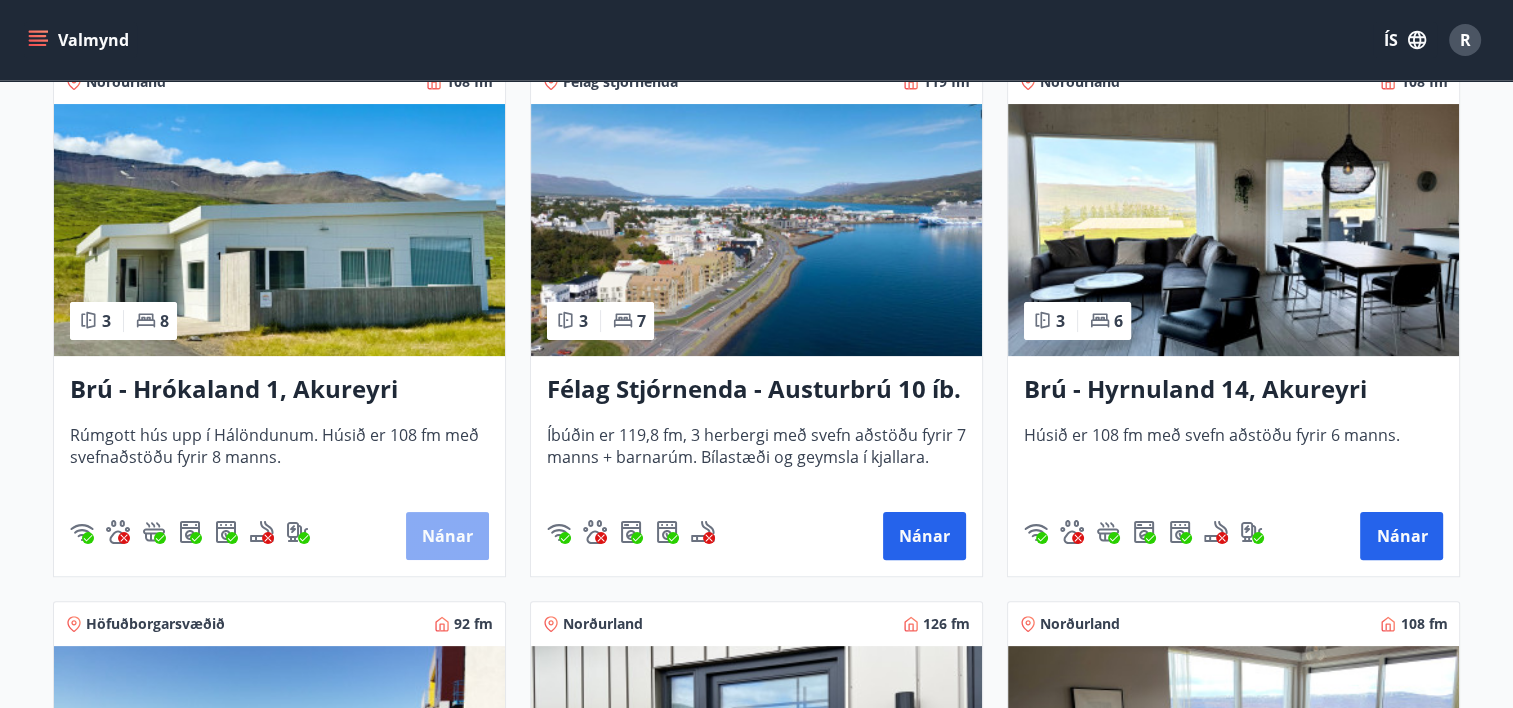 click on "Nánar" at bounding box center [447, 536] 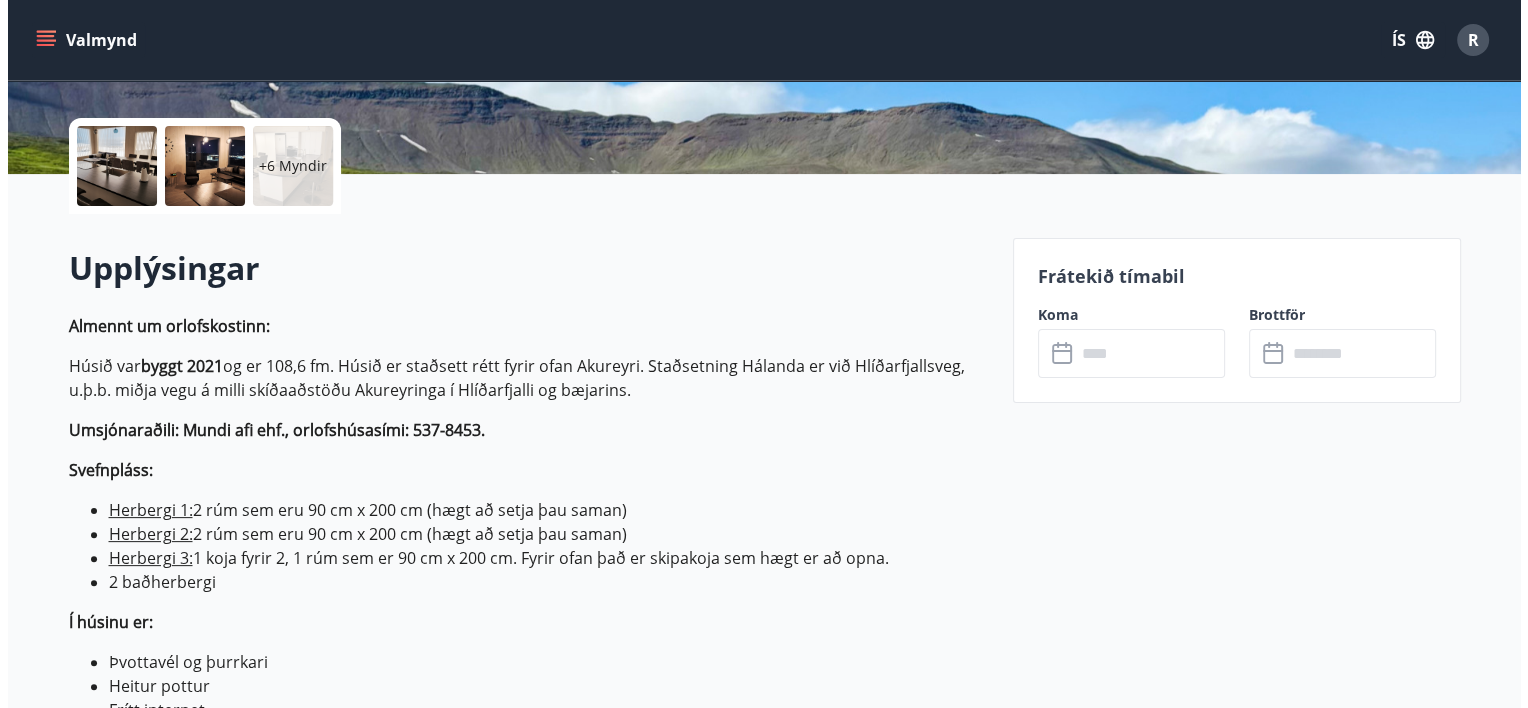 scroll, scrollTop: 506, scrollLeft: 0, axis: vertical 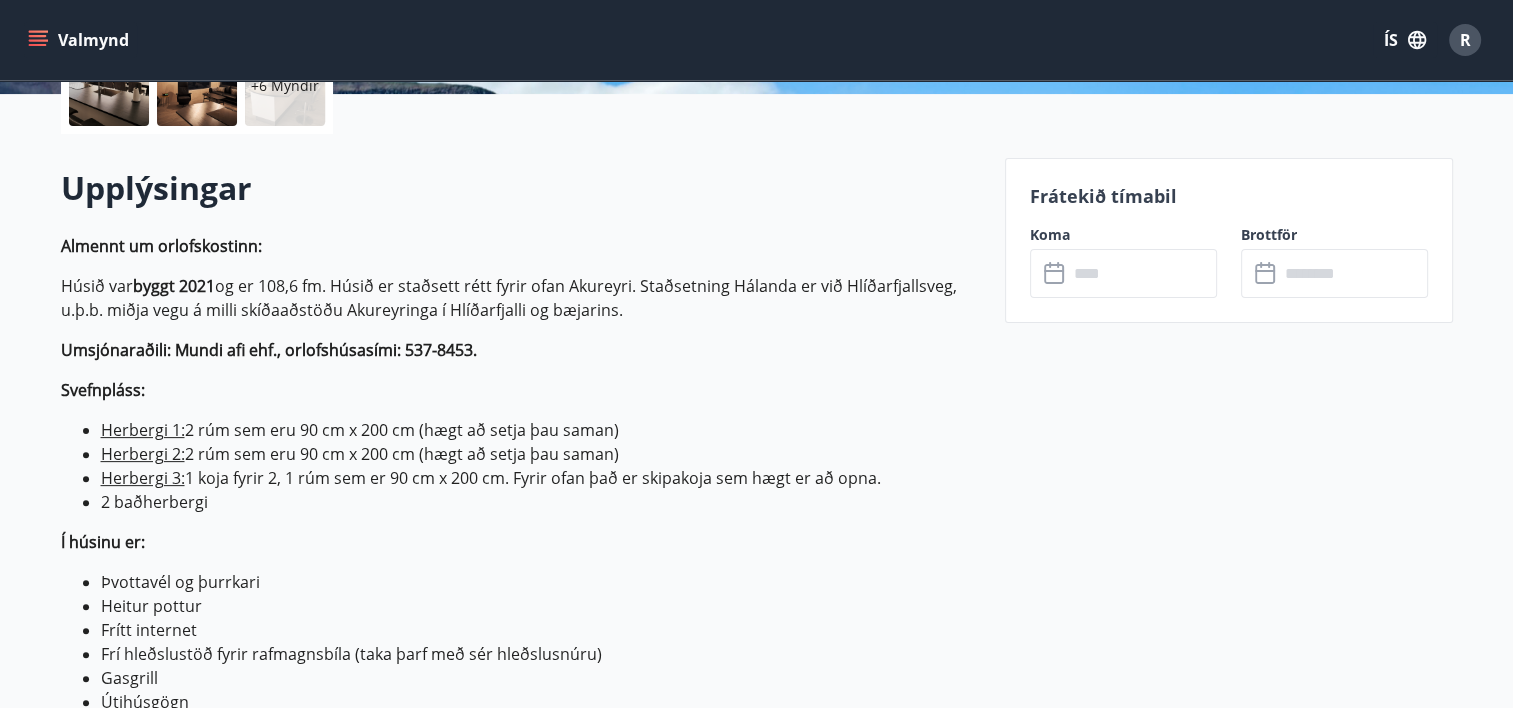 click 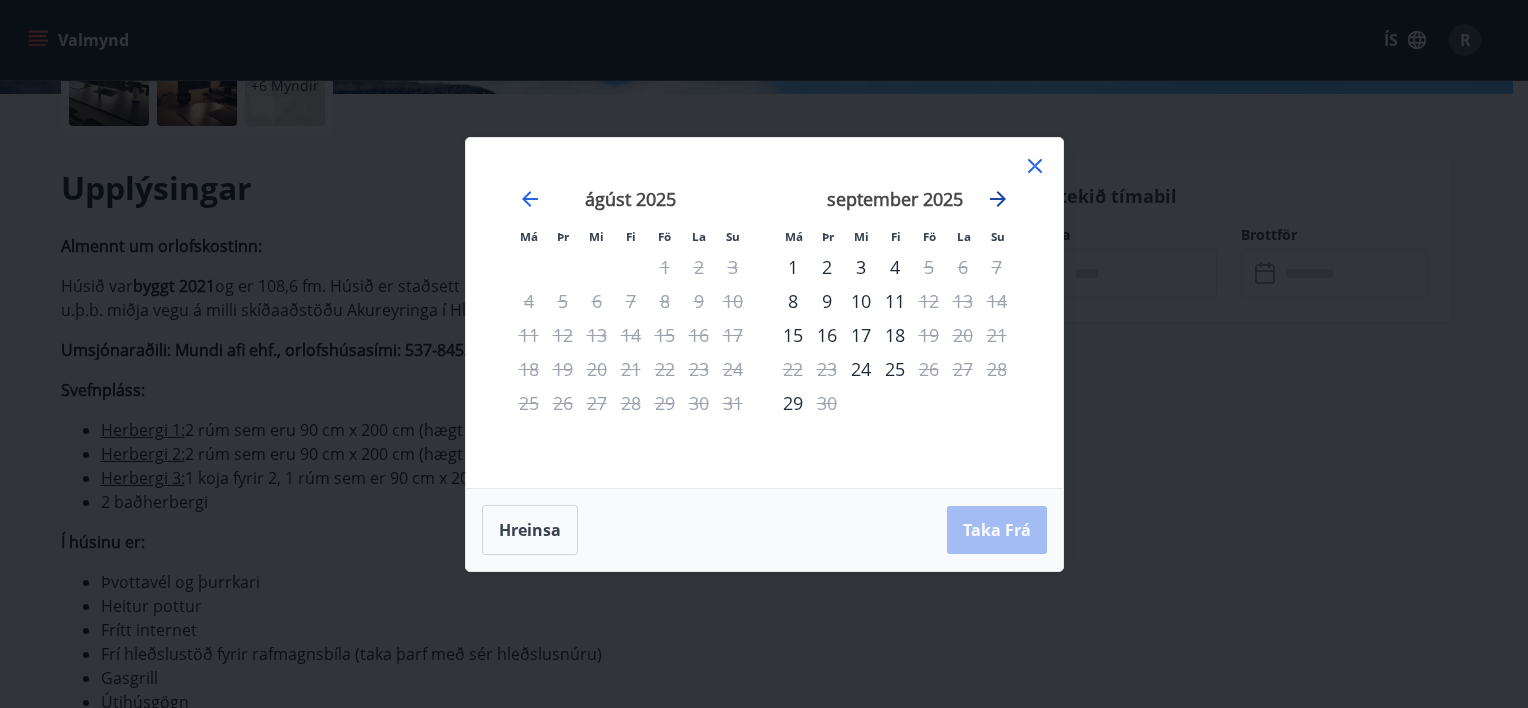 click 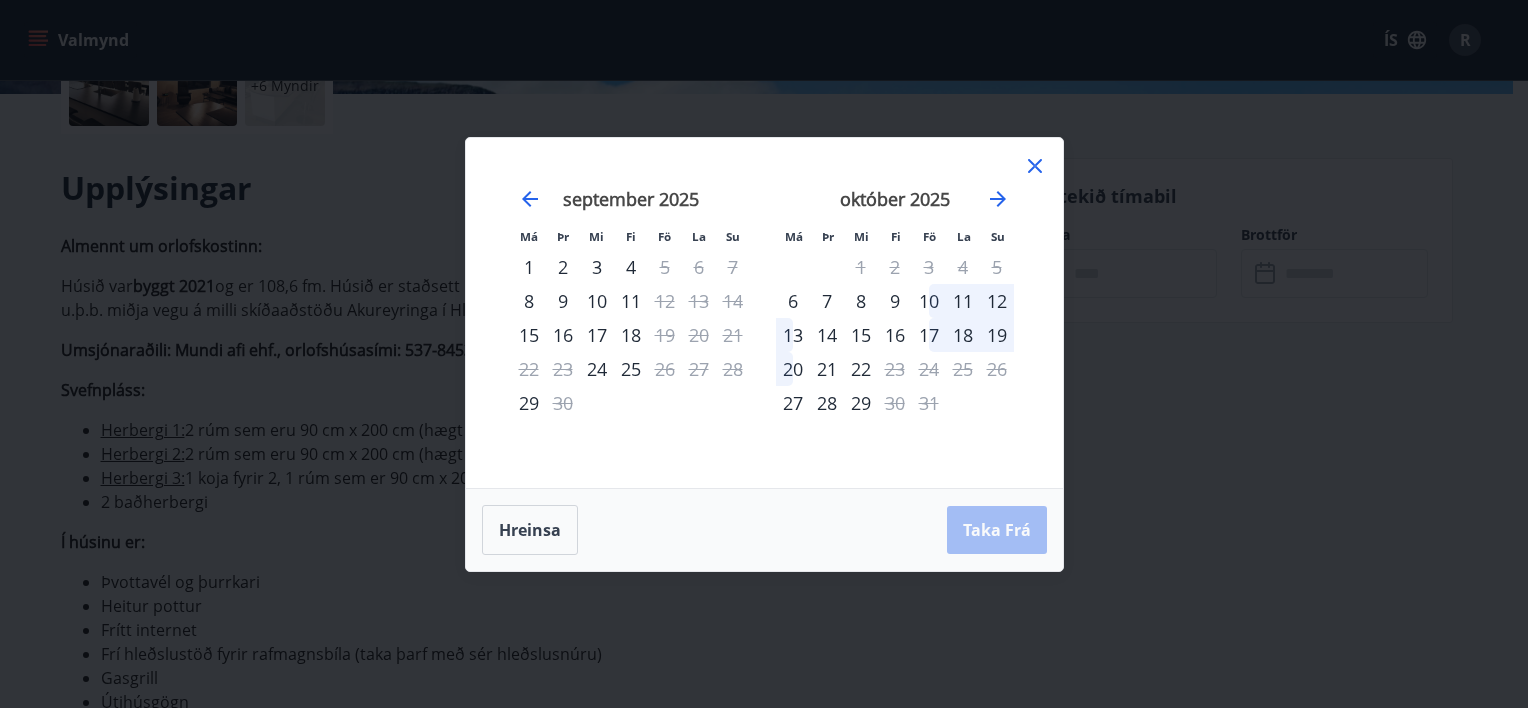 click on "14" at bounding box center [827, 335] 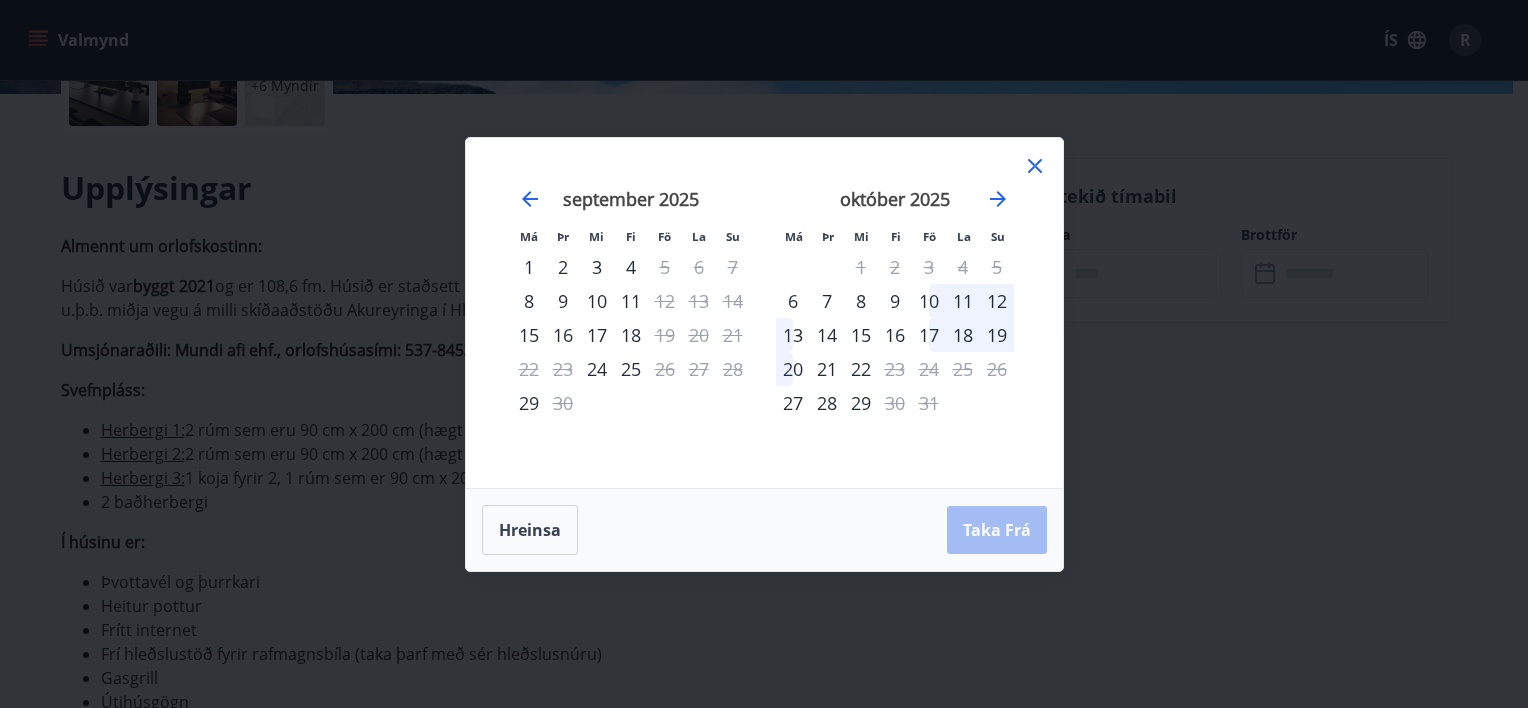 click on "14" at bounding box center (827, 335) 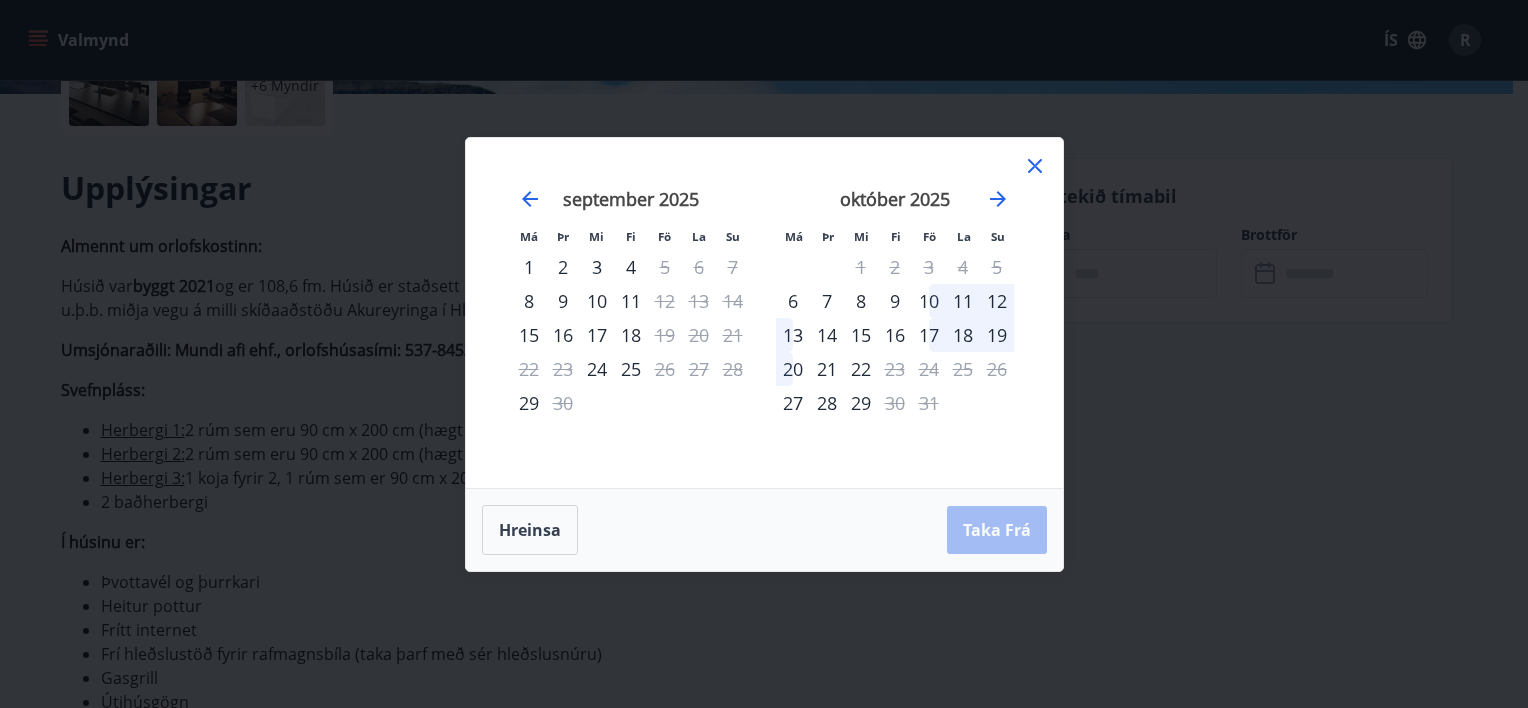 click on "2" at bounding box center (563, 267) 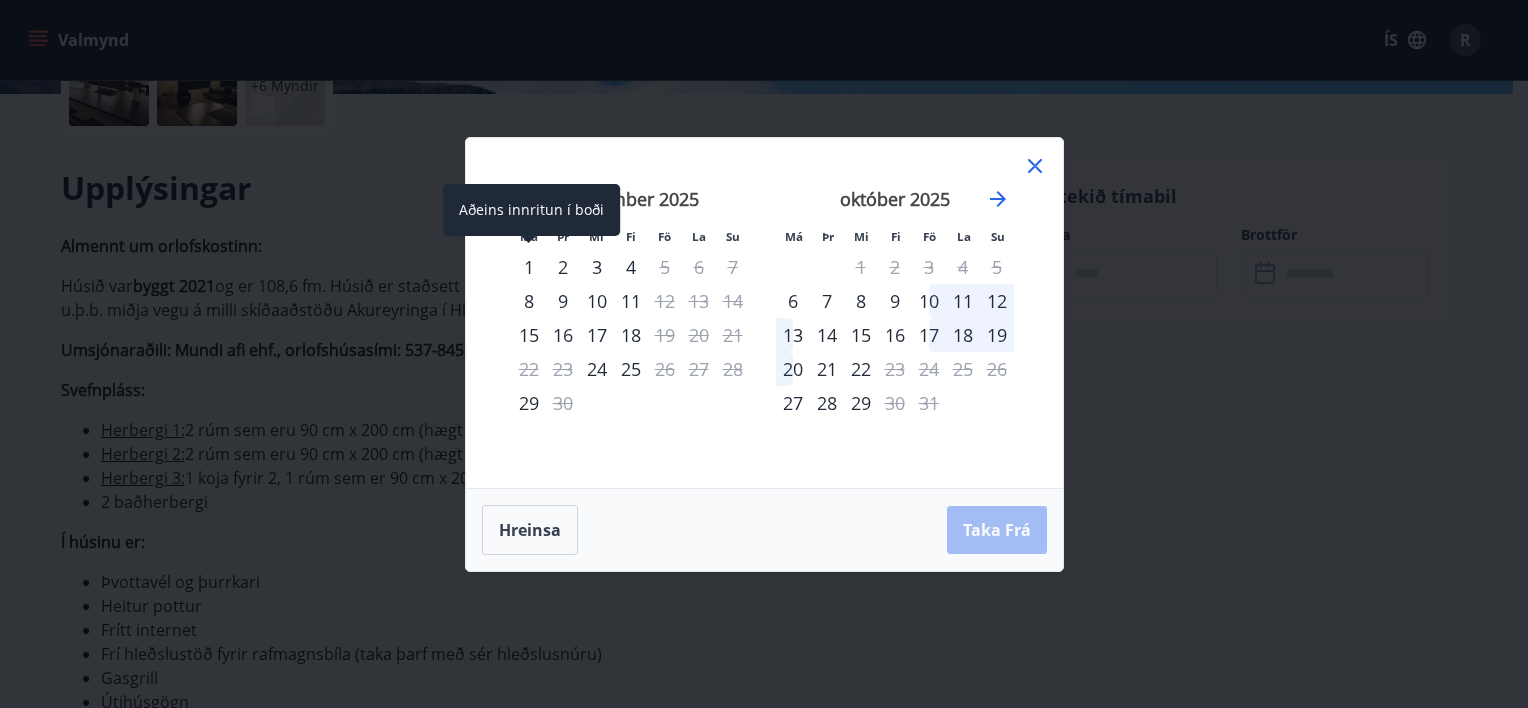 click on "1" at bounding box center [529, 267] 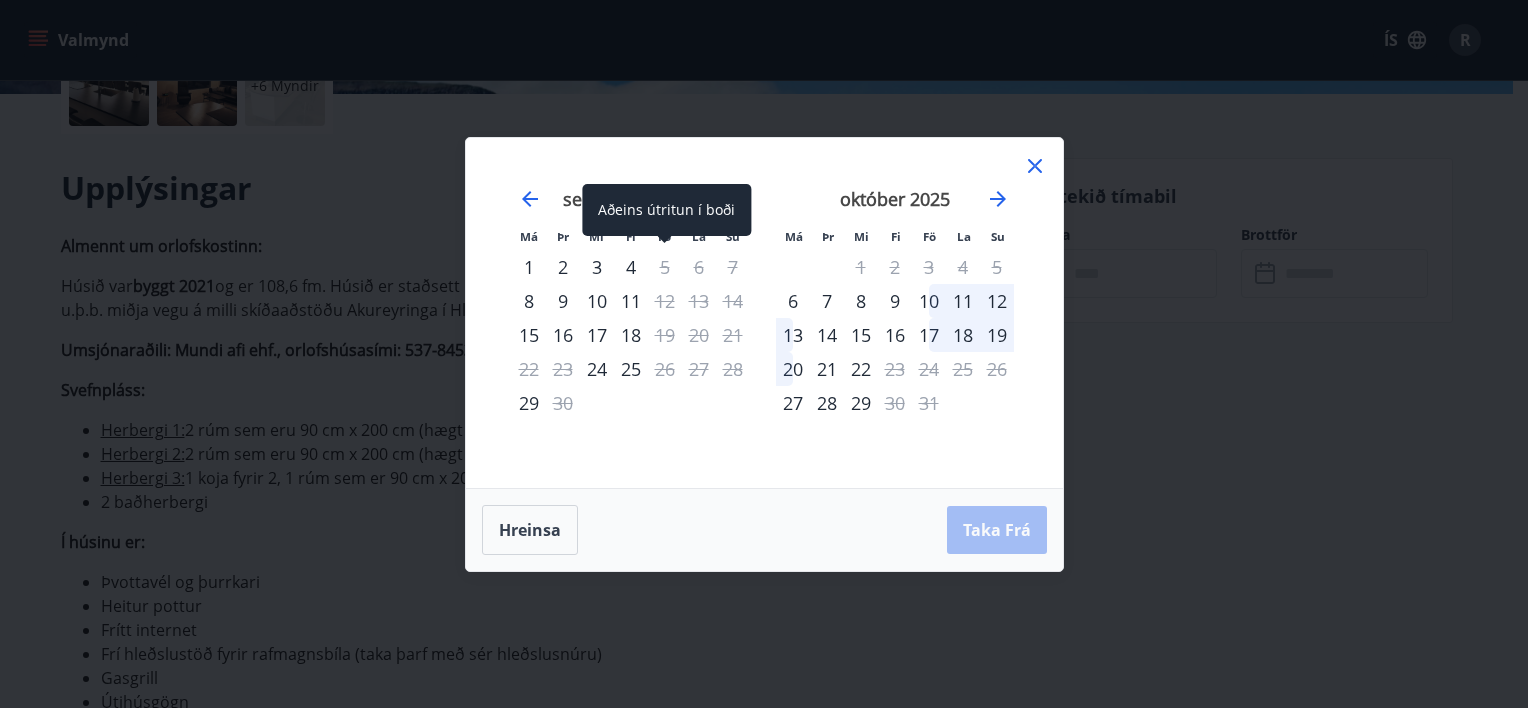 click on "5" at bounding box center (665, 267) 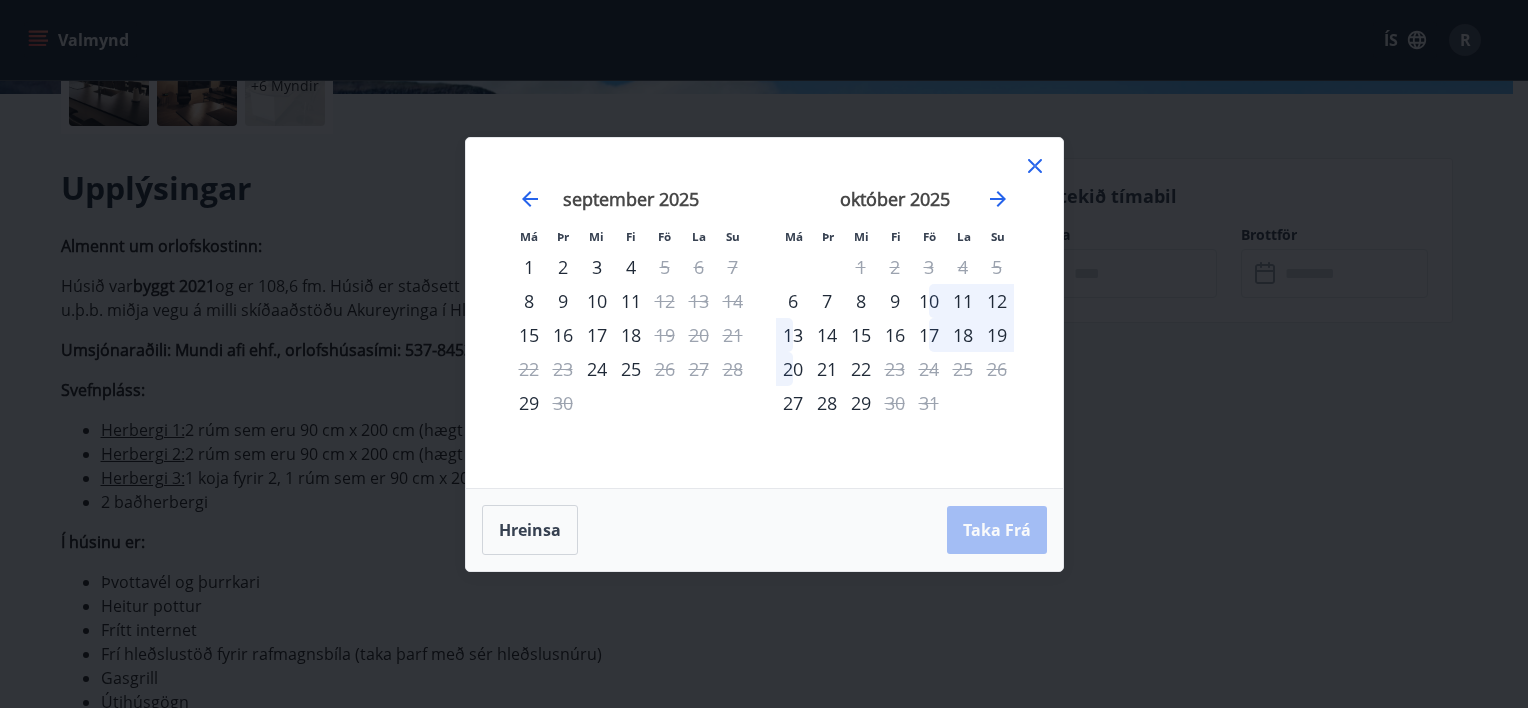 click on "4" at bounding box center (631, 267) 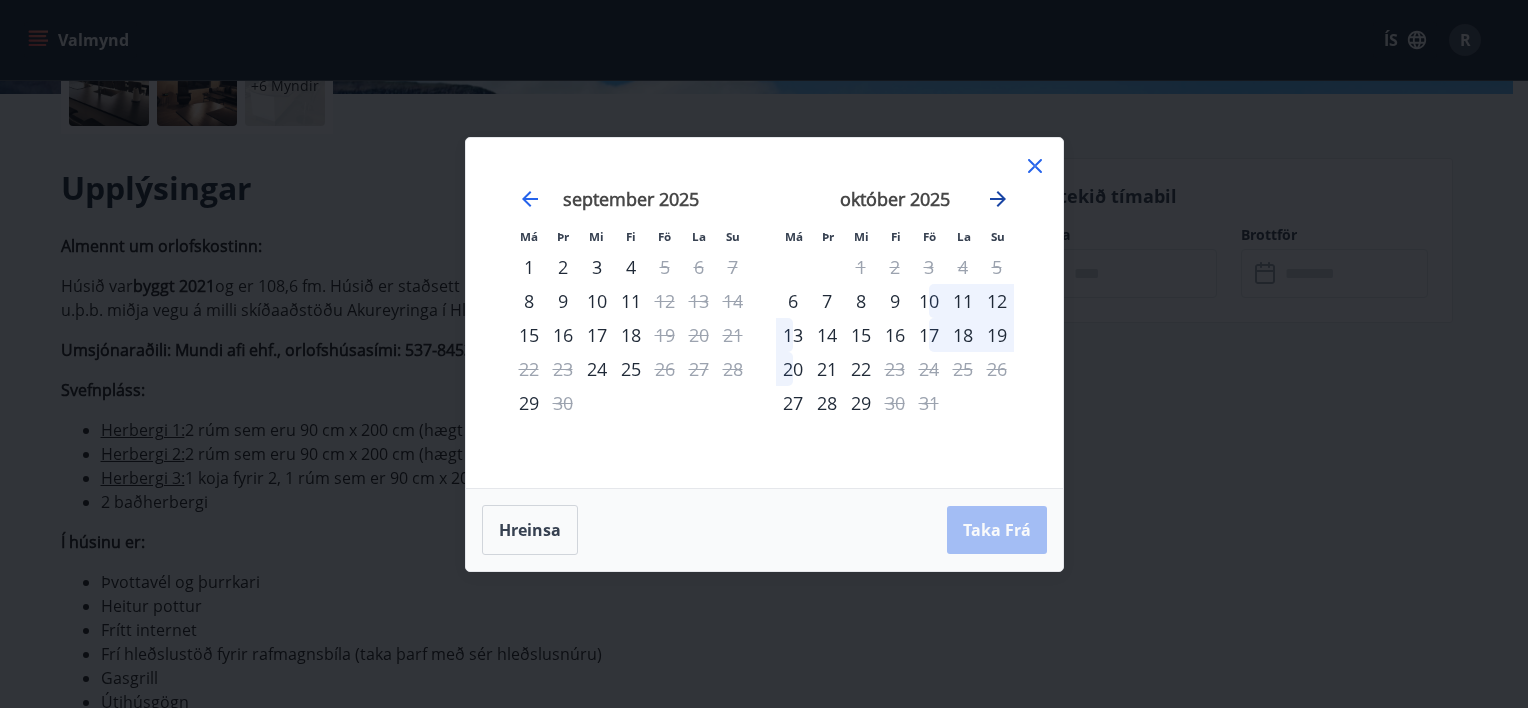 click 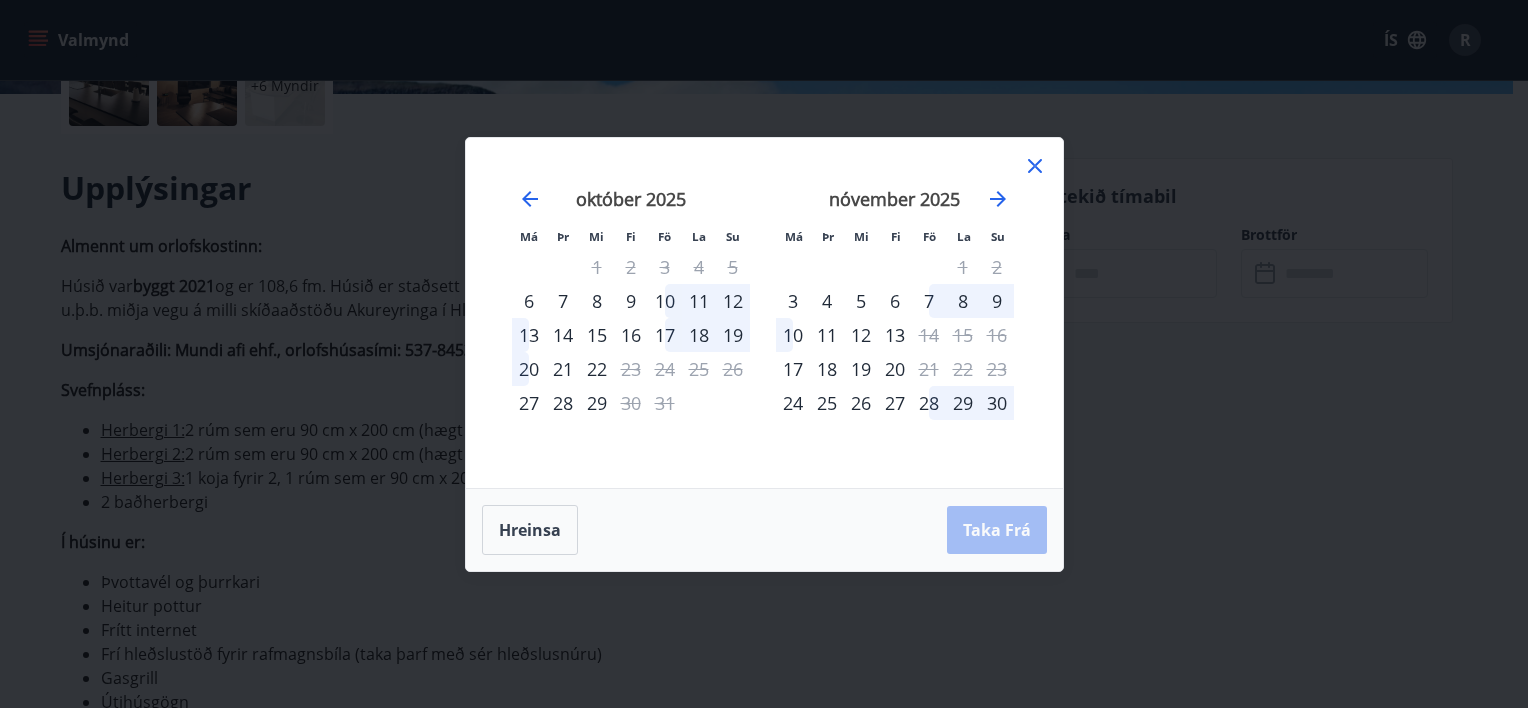 click on "5" at bounding box center (861, 301) 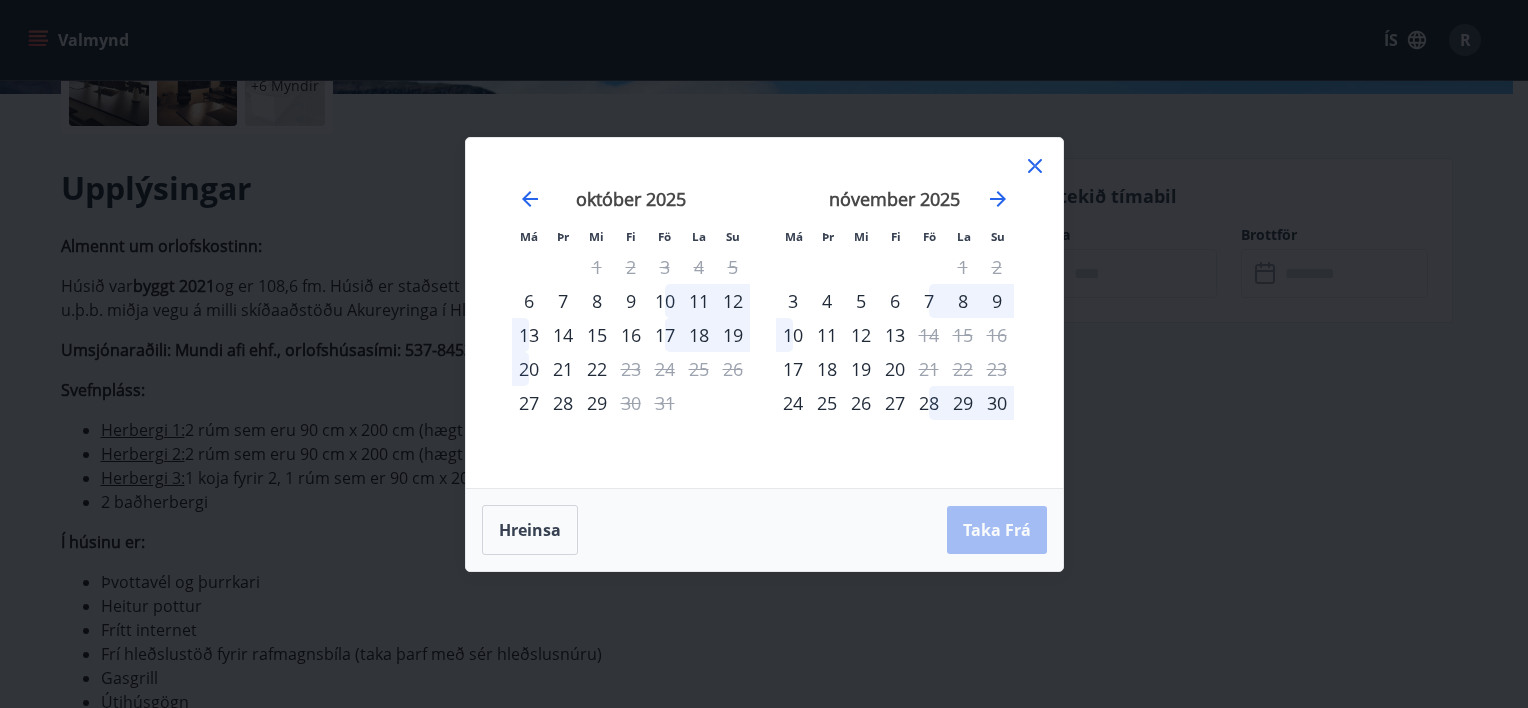 click 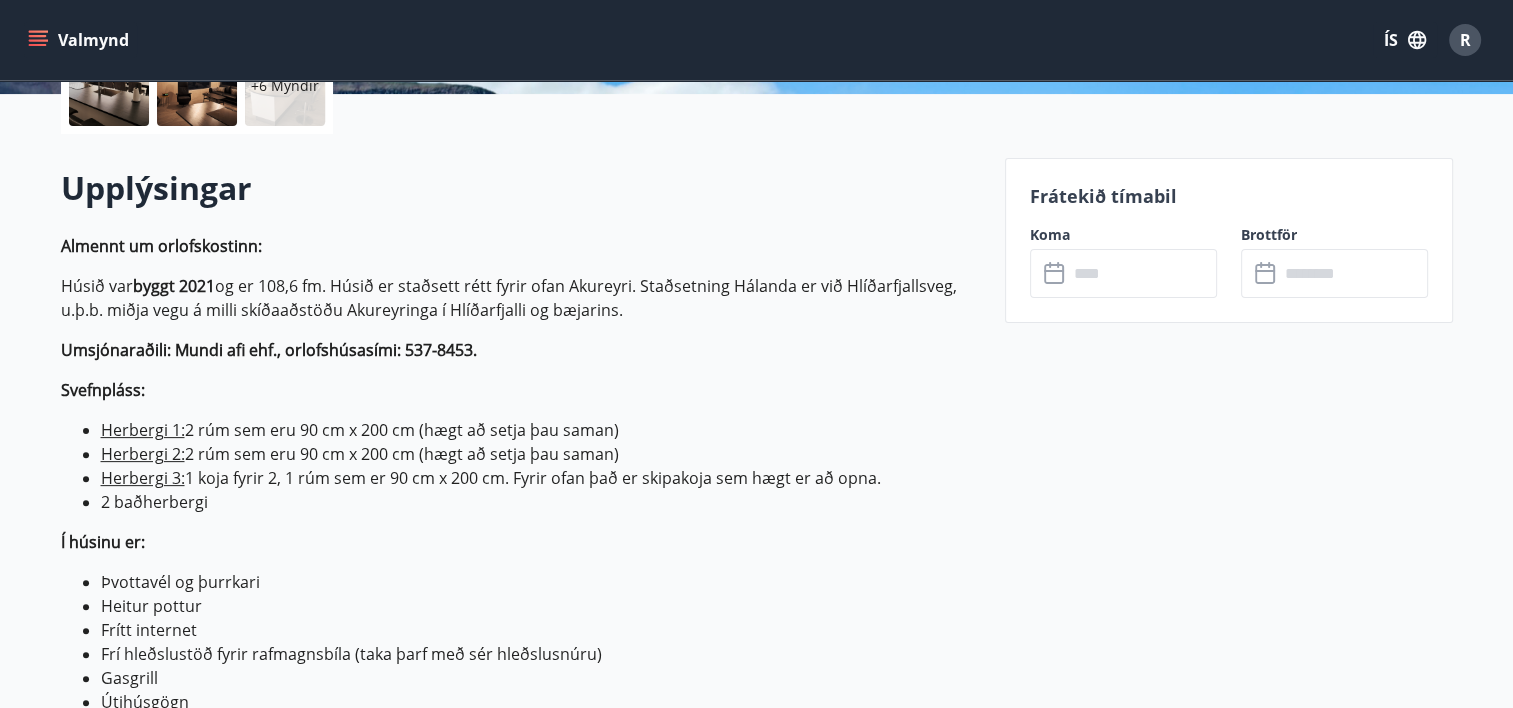 click 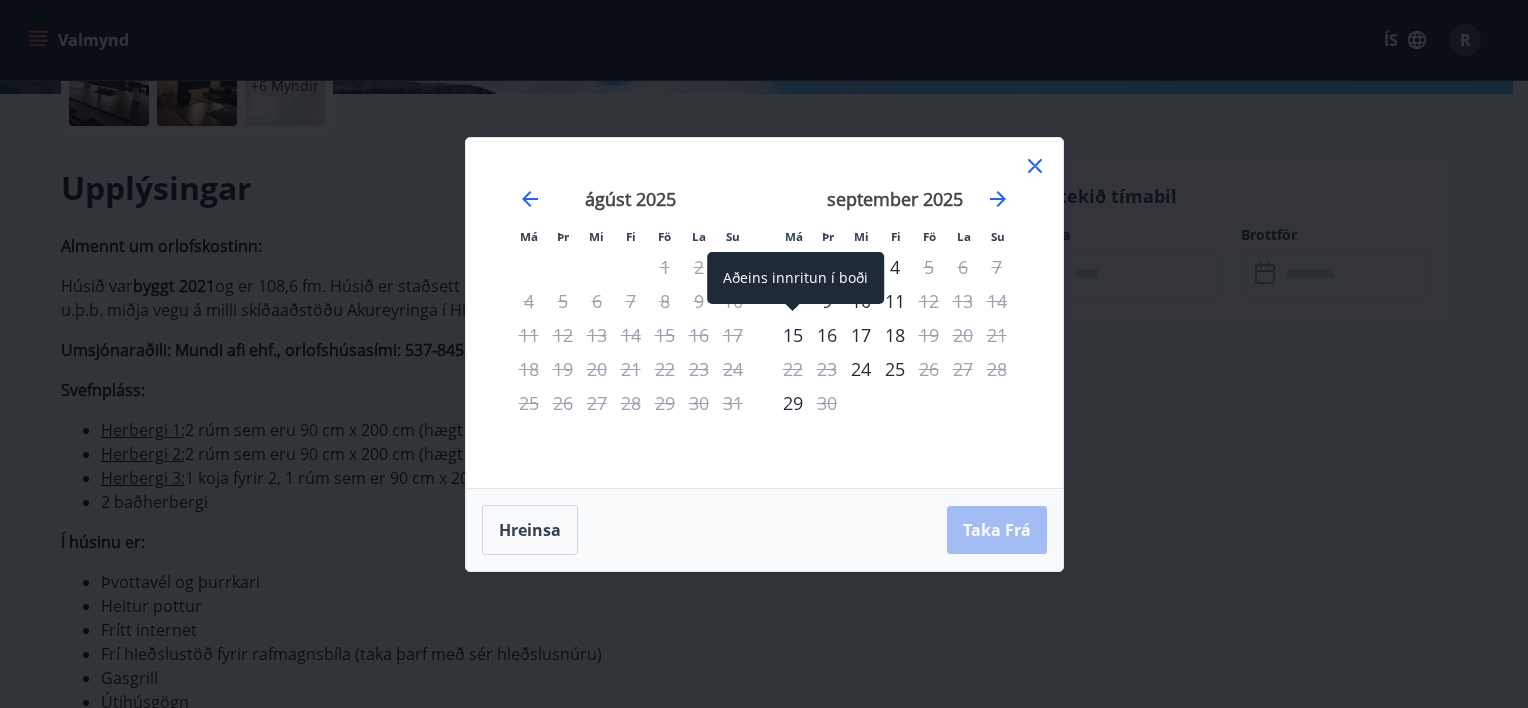 click on "15" at bounding box center (793, 335) 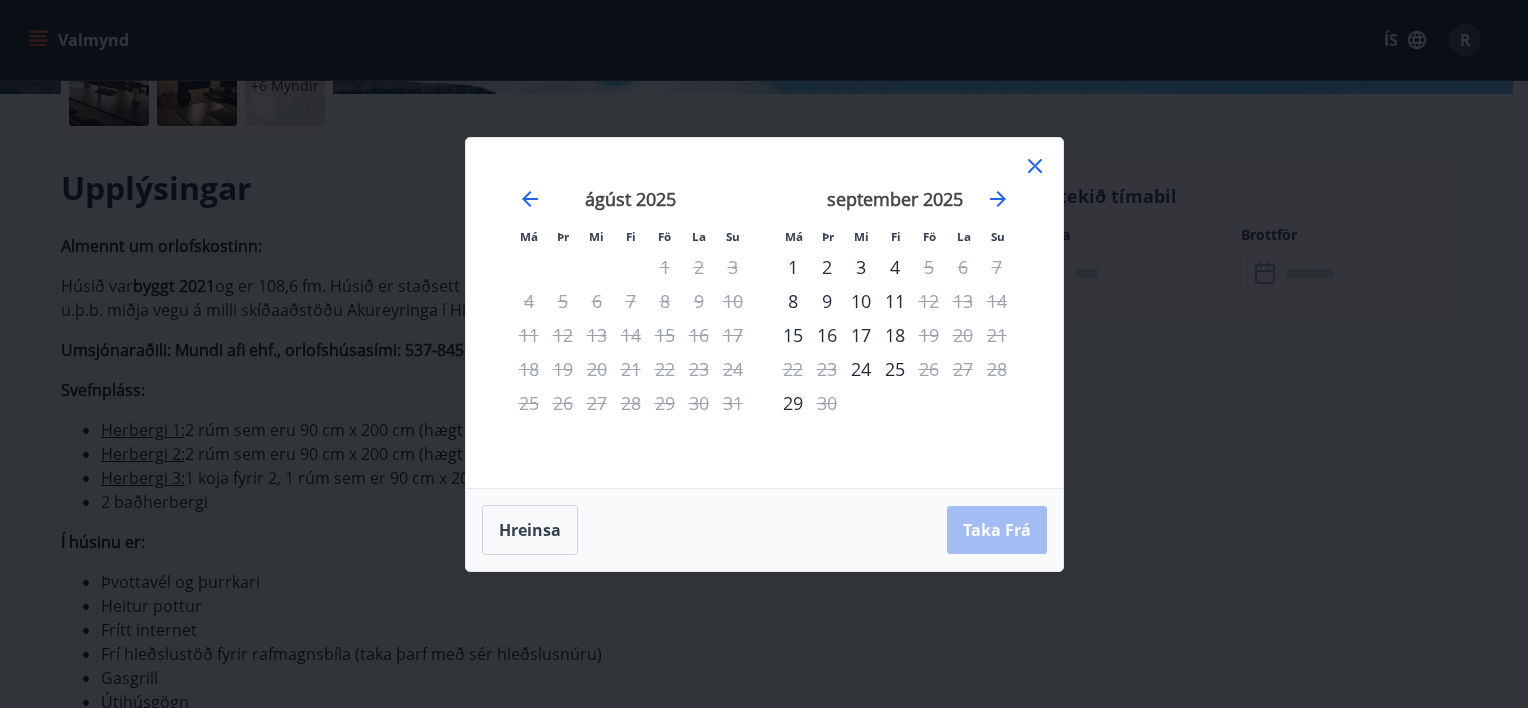 click on "Hreinsa Taka Frá" at bounding box center [764, 530] 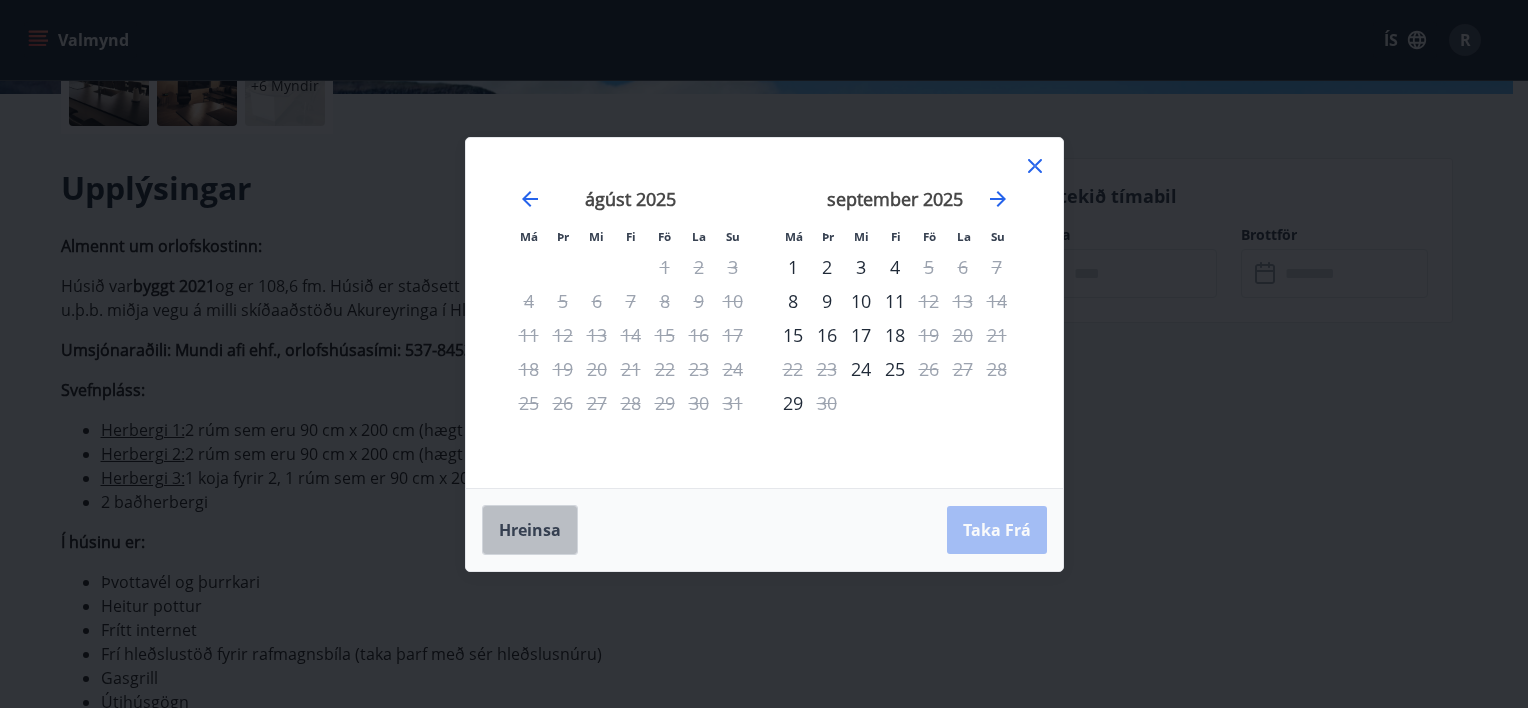click on "Hreinsa" at bounding box center [530, 530] 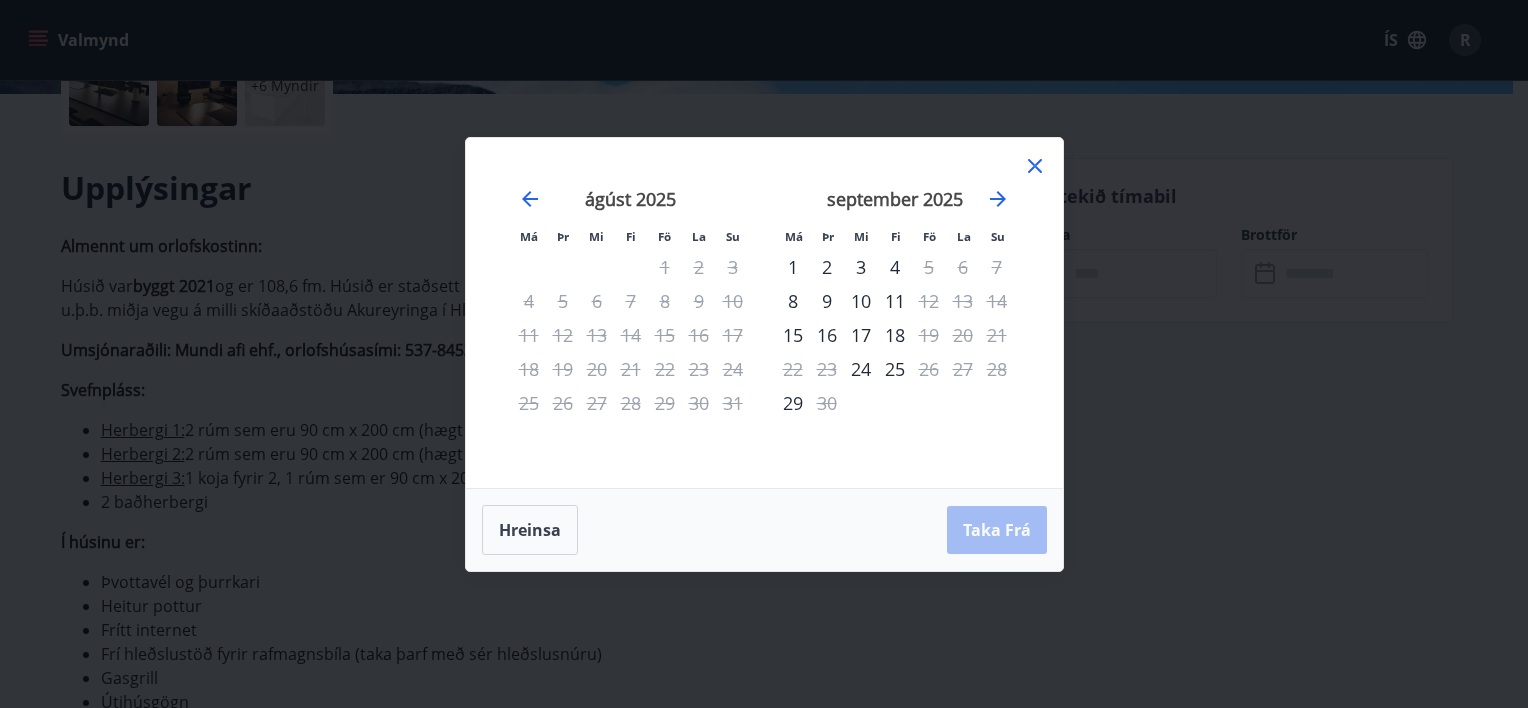 click on "Hreinsa Taka Frá" at bounding box center (764, 530) 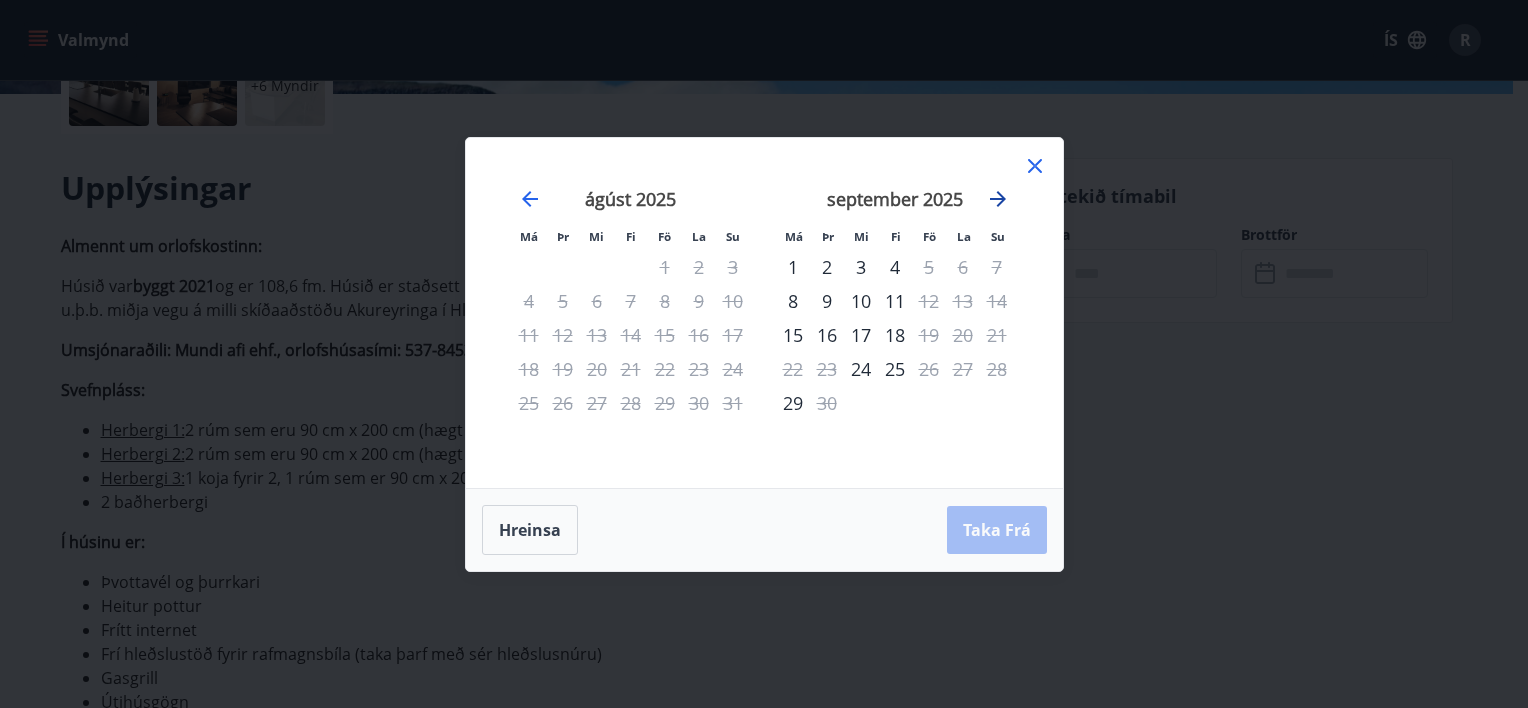 click 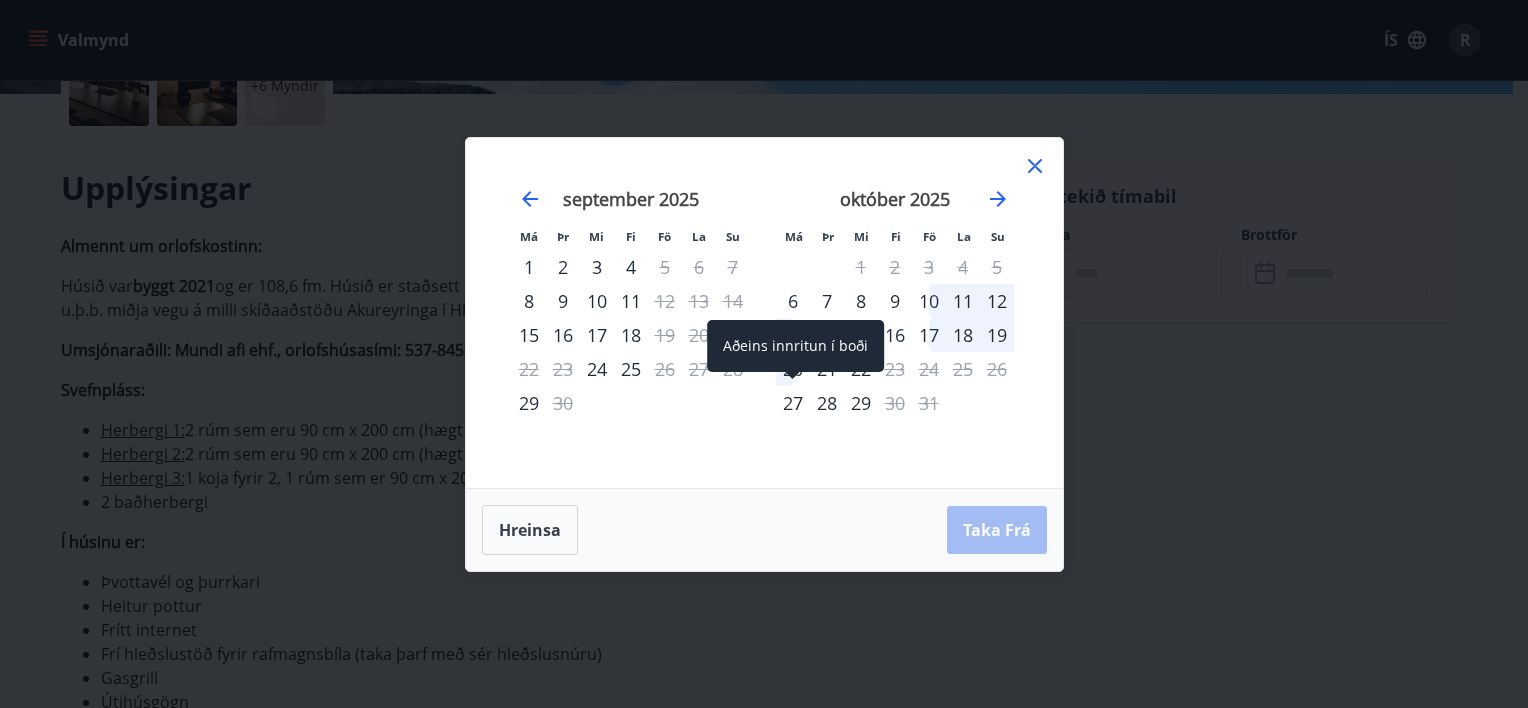 click on "27" at bounding box center [793, 403] 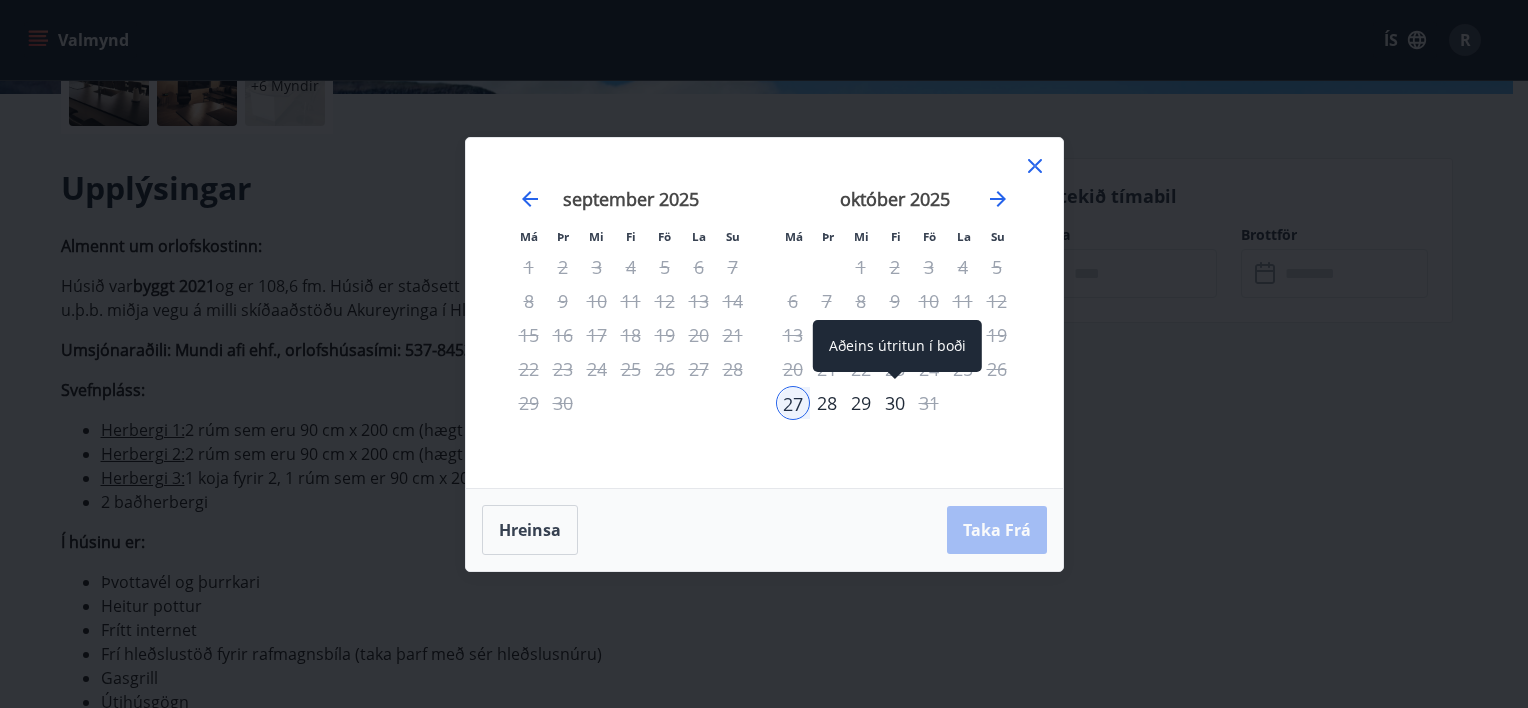 click on "30" at bounding box center [895, 403] 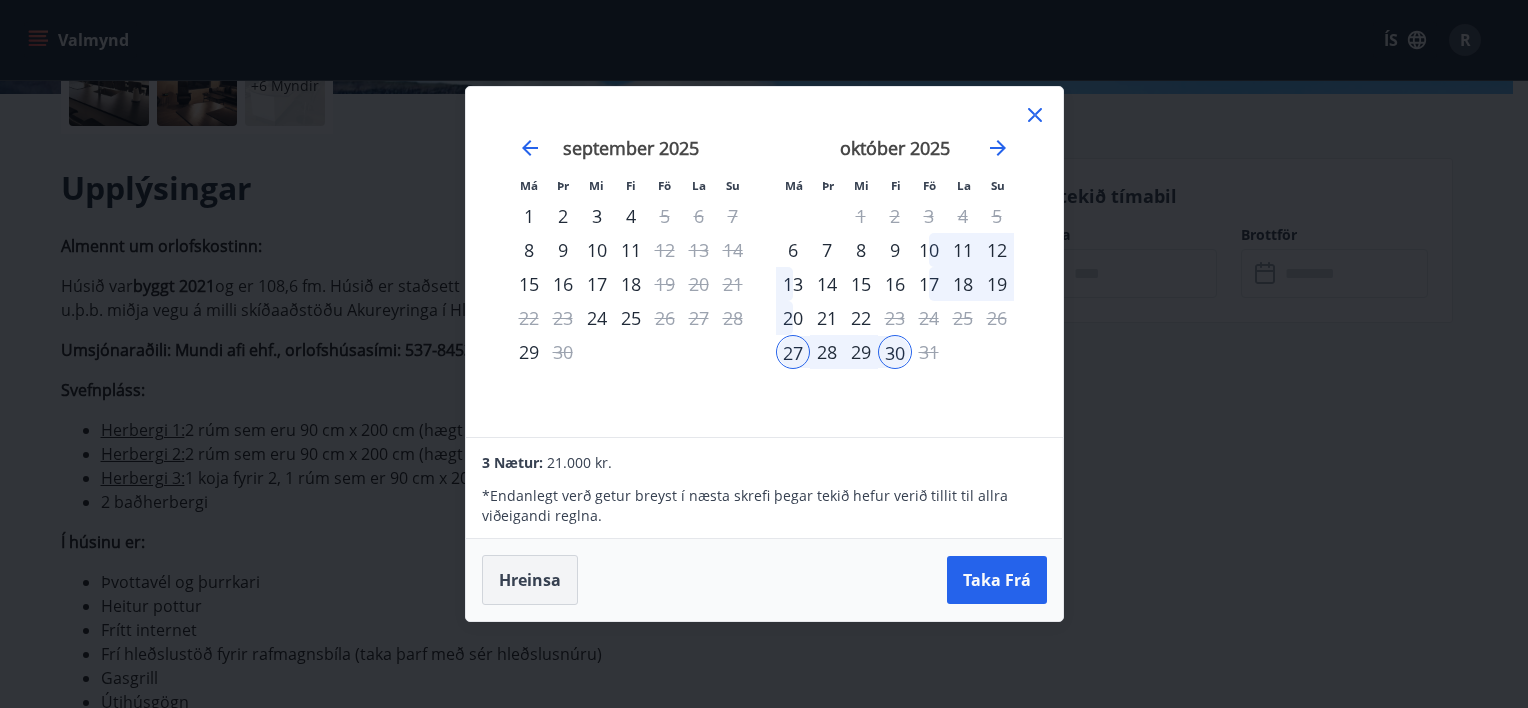 click on "Hreinsa" at bounding box center (530, 580) 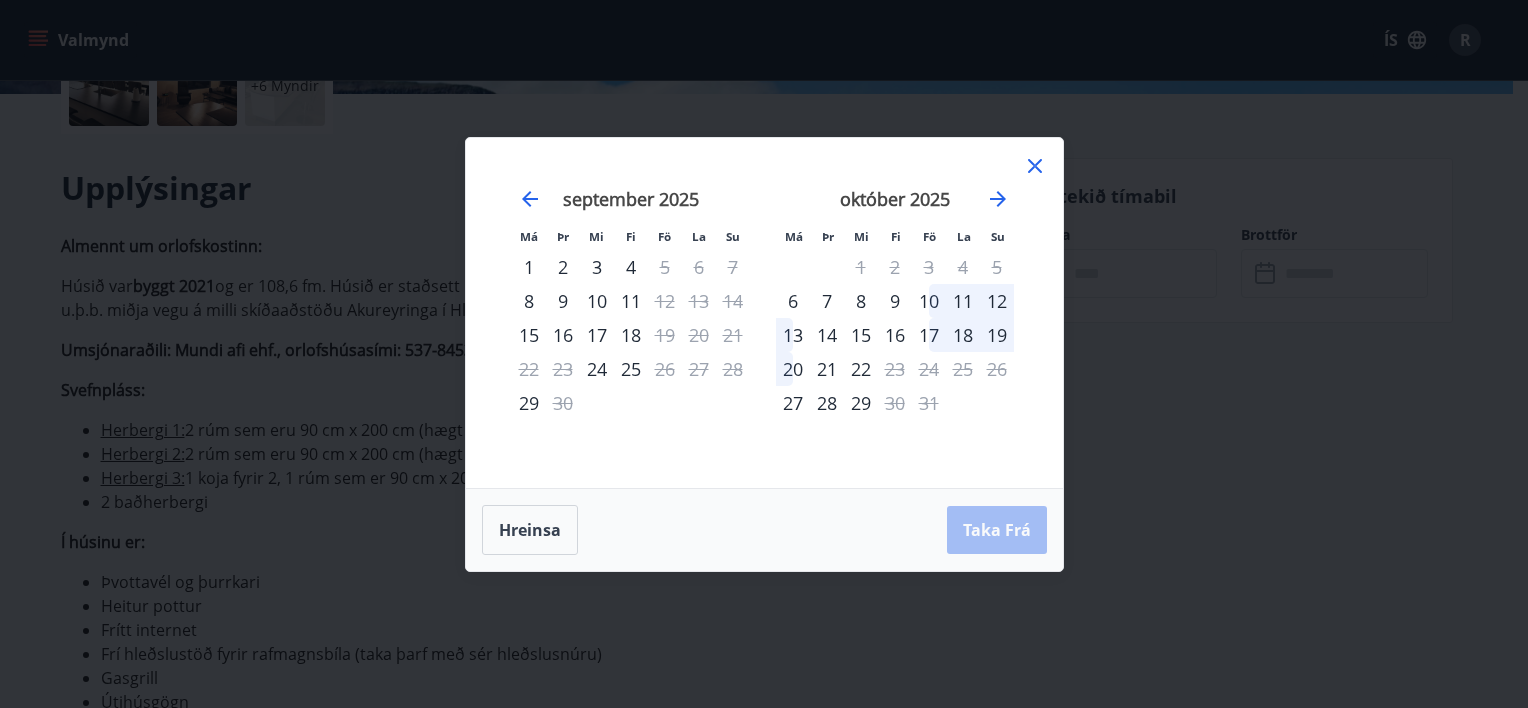 click on "14" at bounding box center (827, 335) 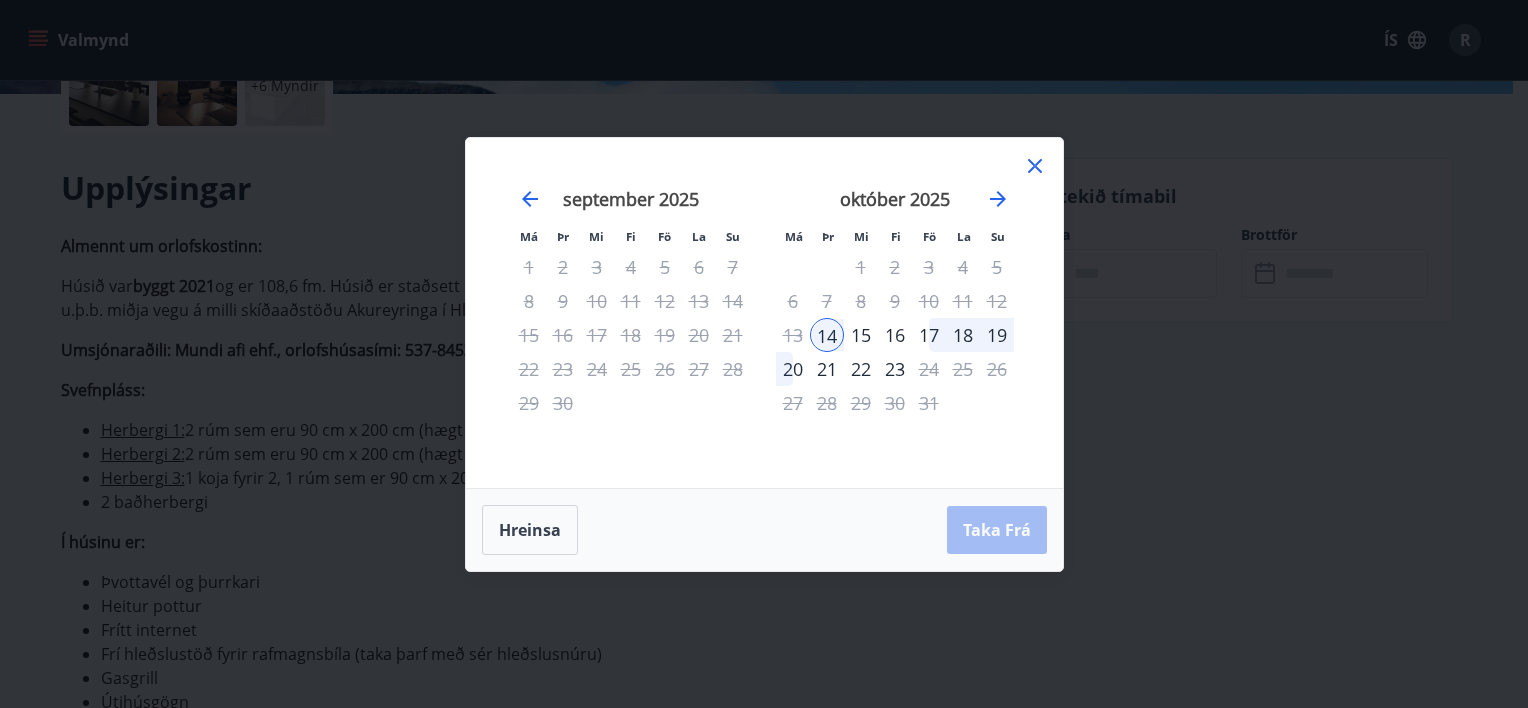 click on "18" at bounding box center (963, 335) 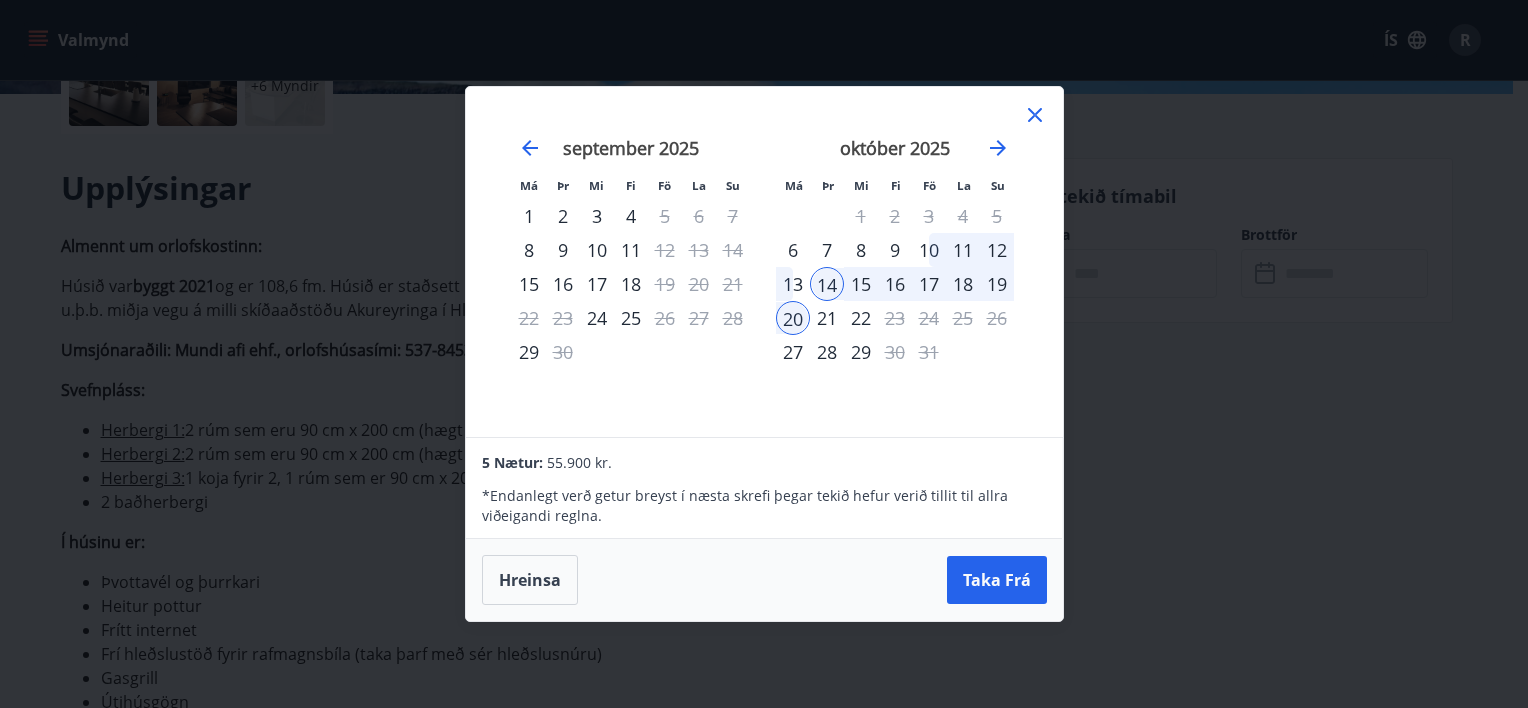 click on "25" at bounding box center (963, 318) 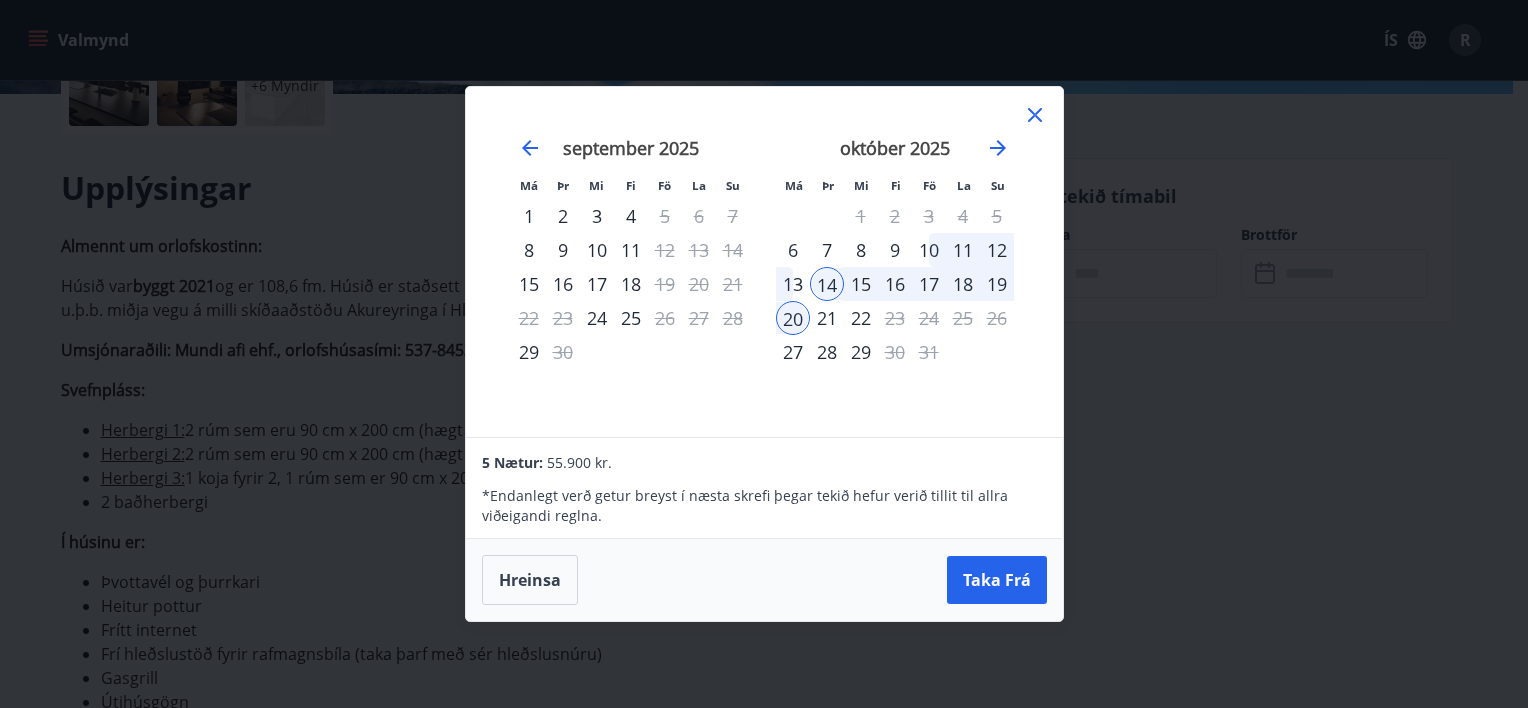 click on "október 2025 1 2 3 4 5 6 7 8 9 10 11 12 13 14 15 16 17 18 19 20 21 22 23 24 25 26 27 28 29 30 31" at bounding box center [895, 275] 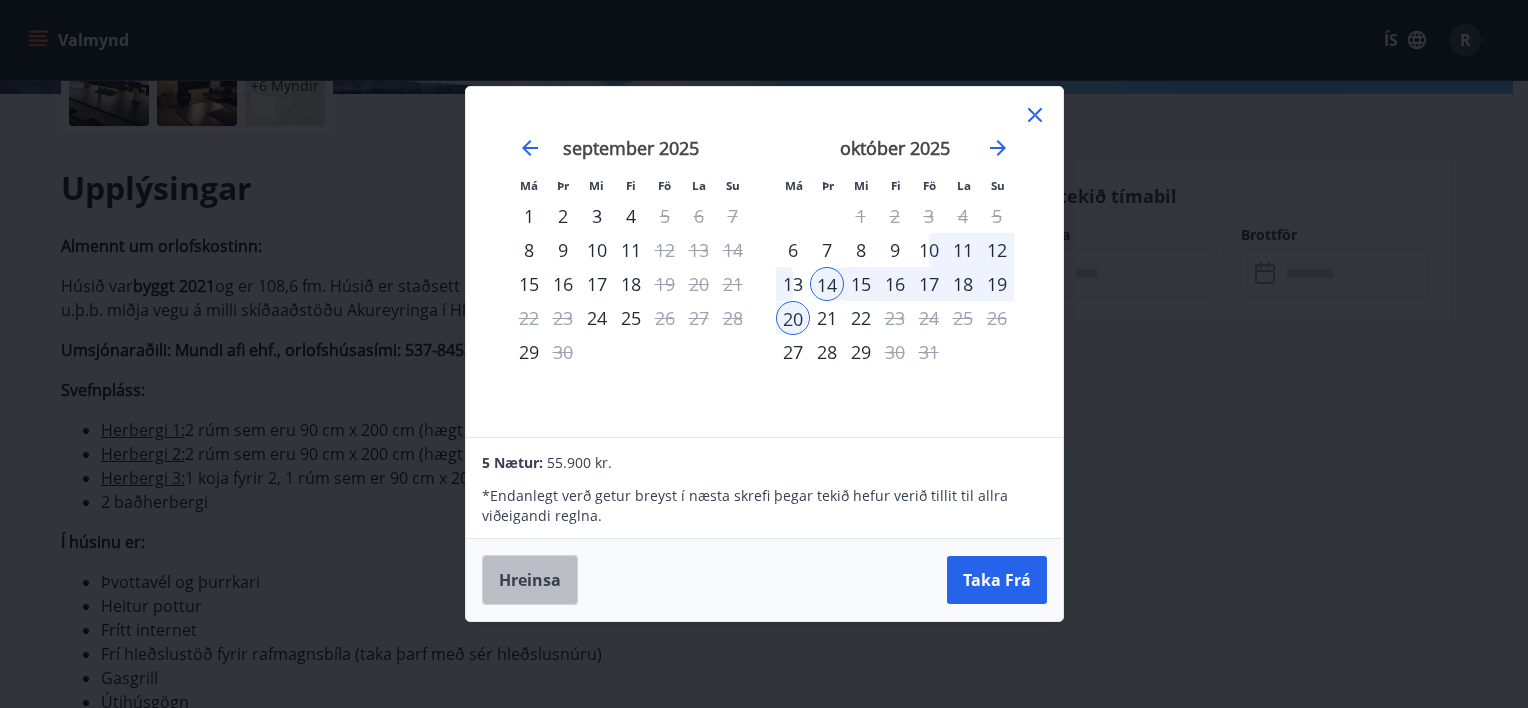 click on "Hreinsa" at bounding box center (530, 580) 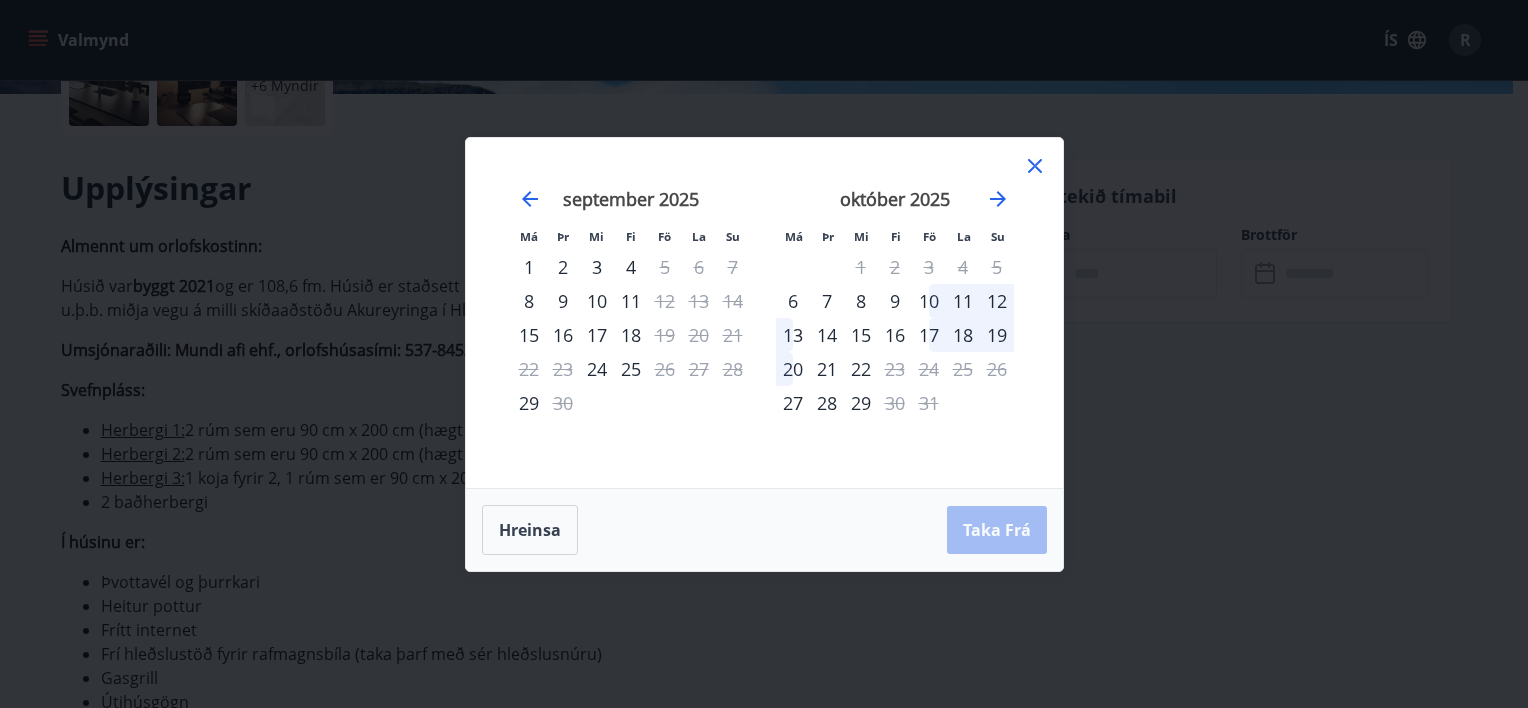 click on "17" at bounding box center (929, 335) 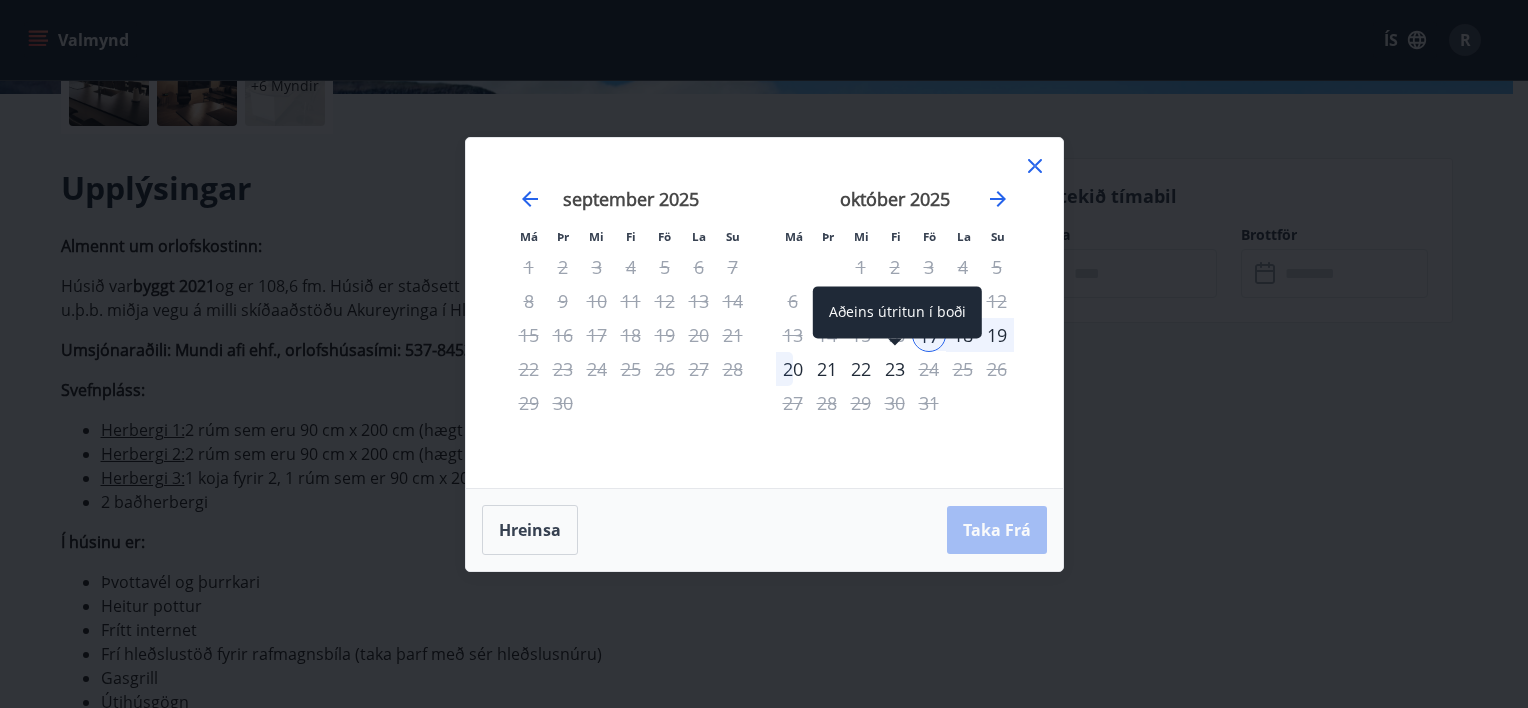 click on "23" at bounding box center (895, 369) 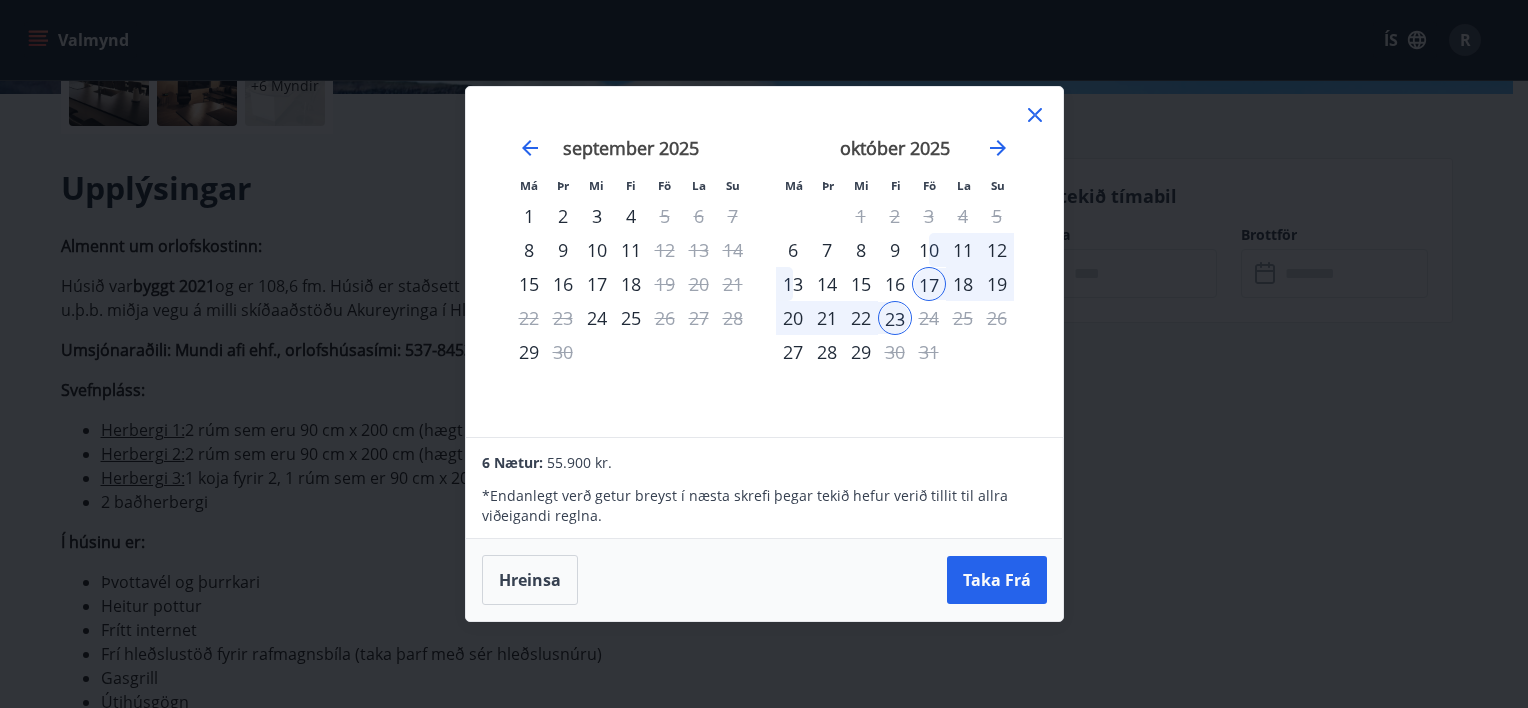 click 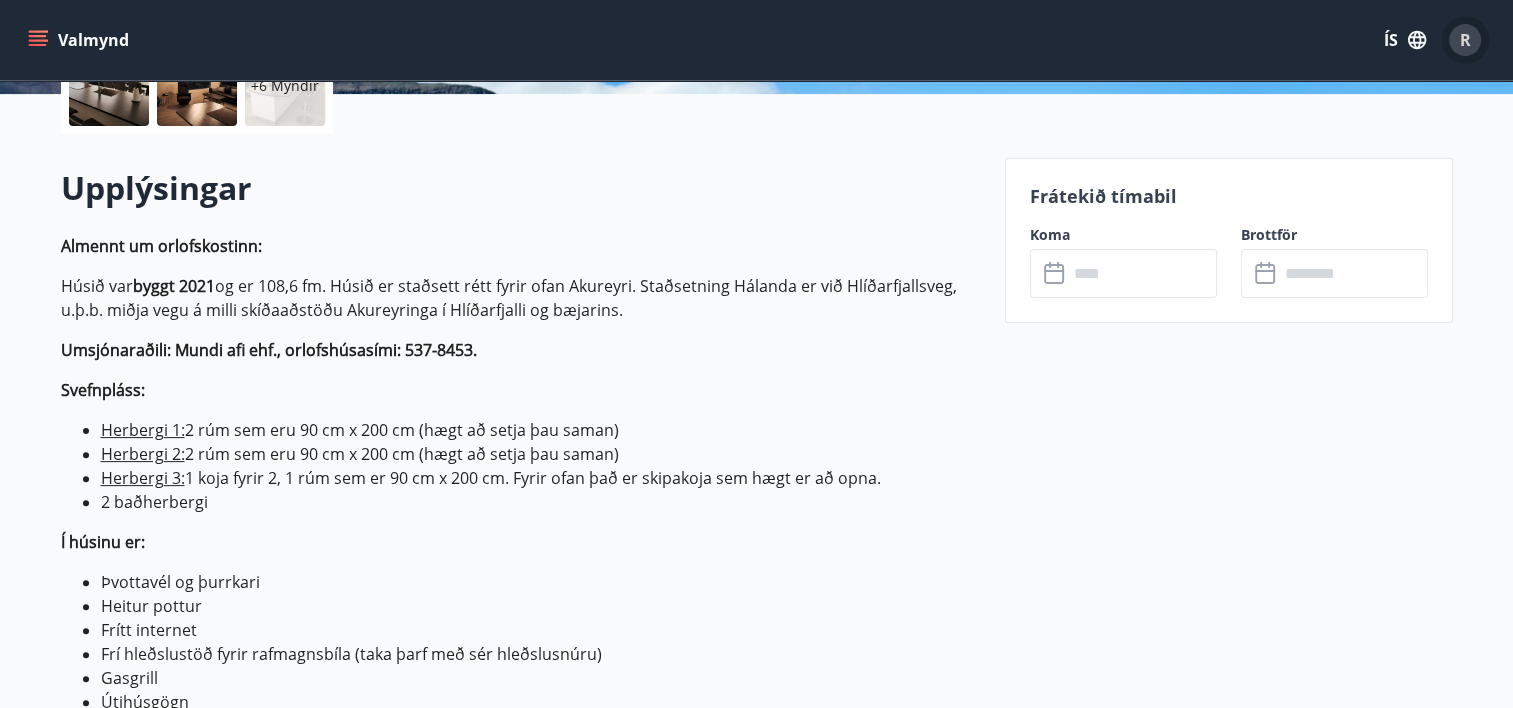 click on "R" at bounding box center (1465, 40) 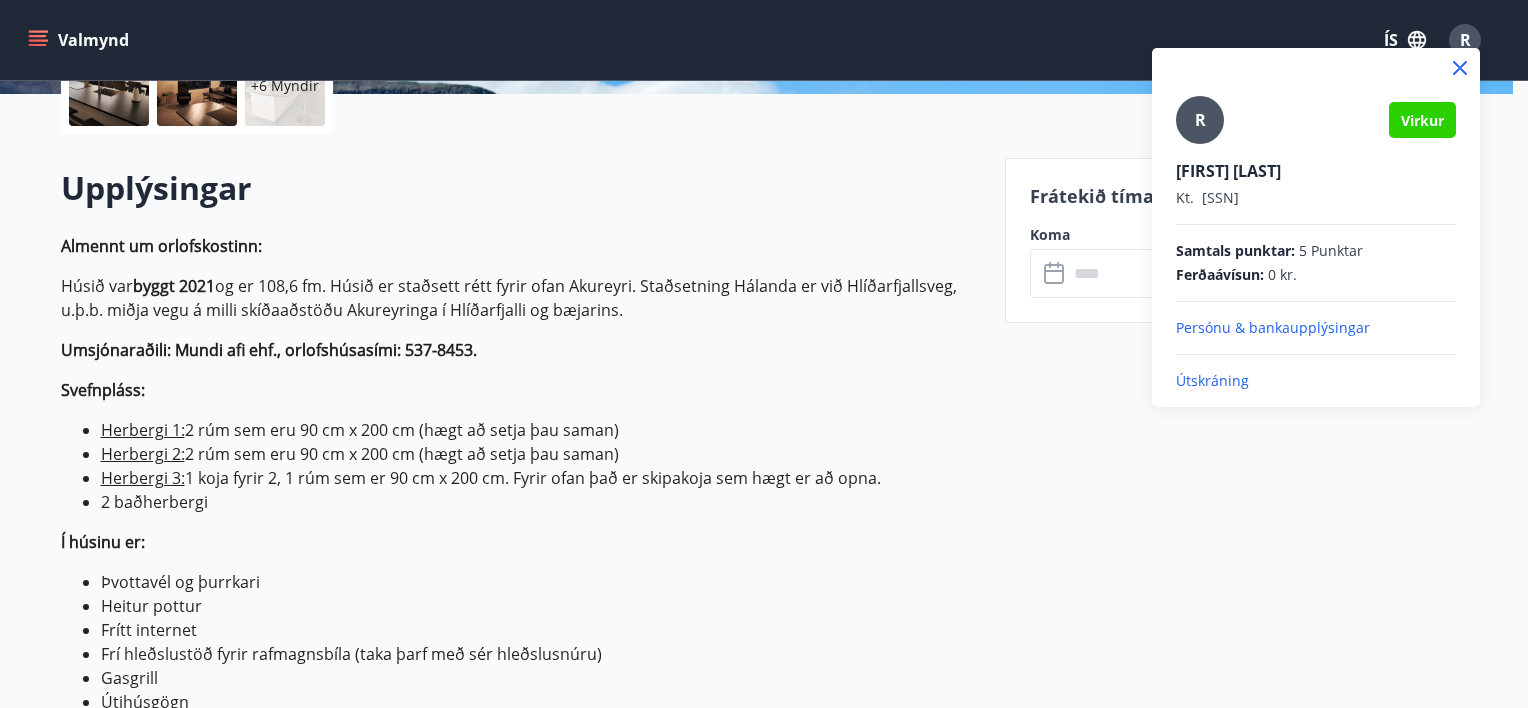 click on "Útskráning" at bounding box center [1316, 381] 